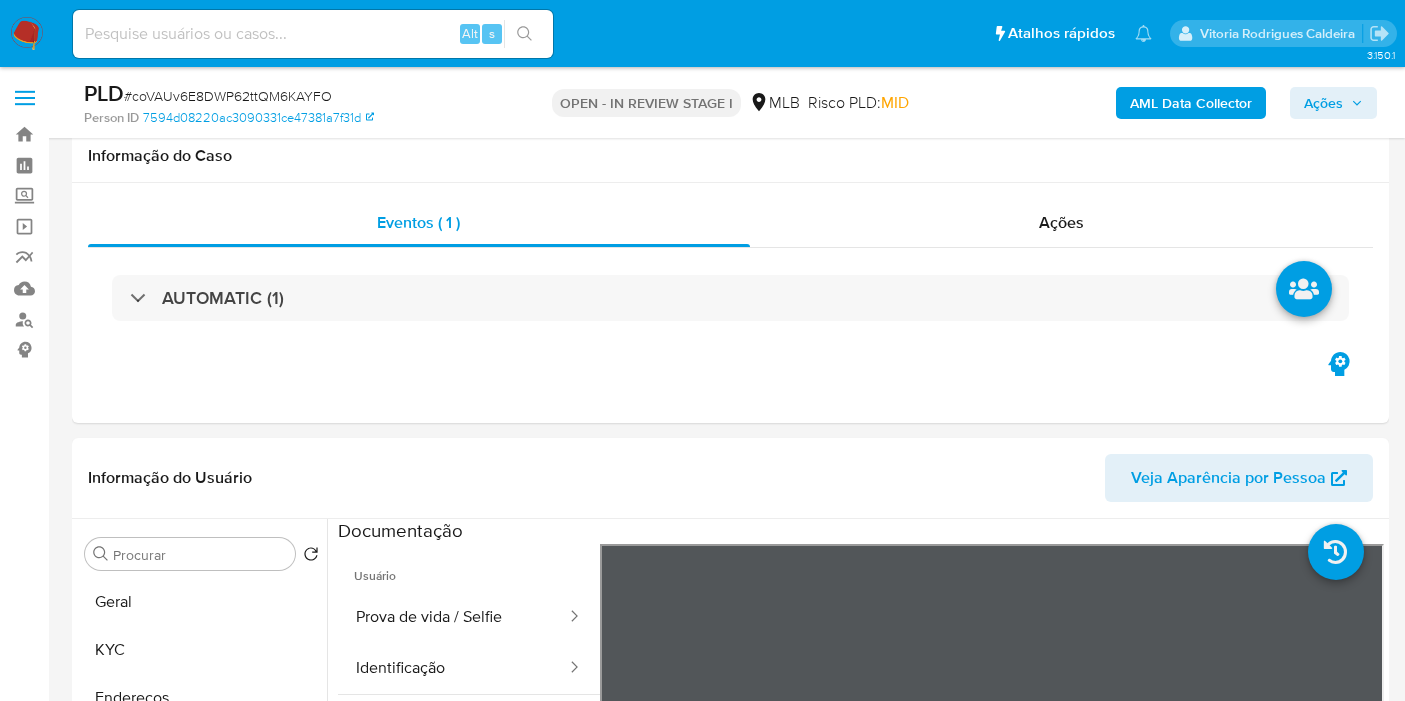 select on "10" 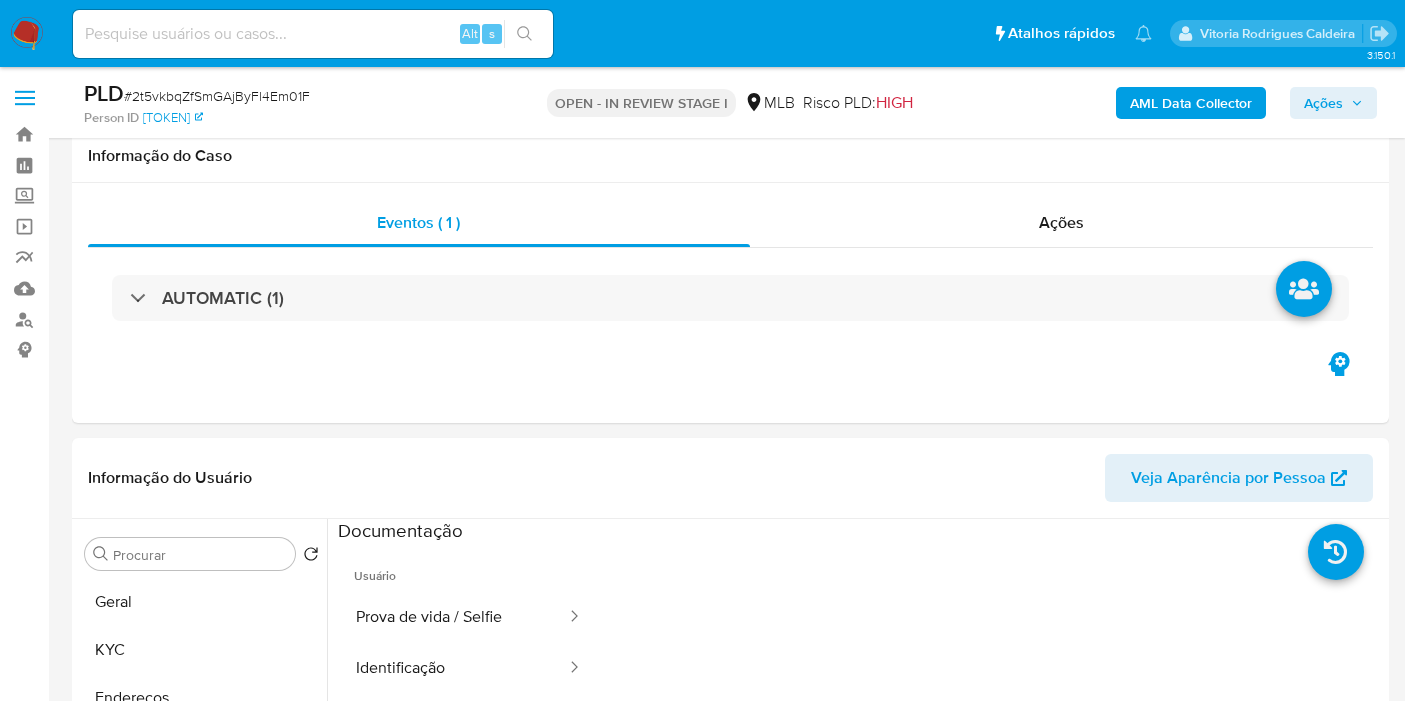 select on "10" 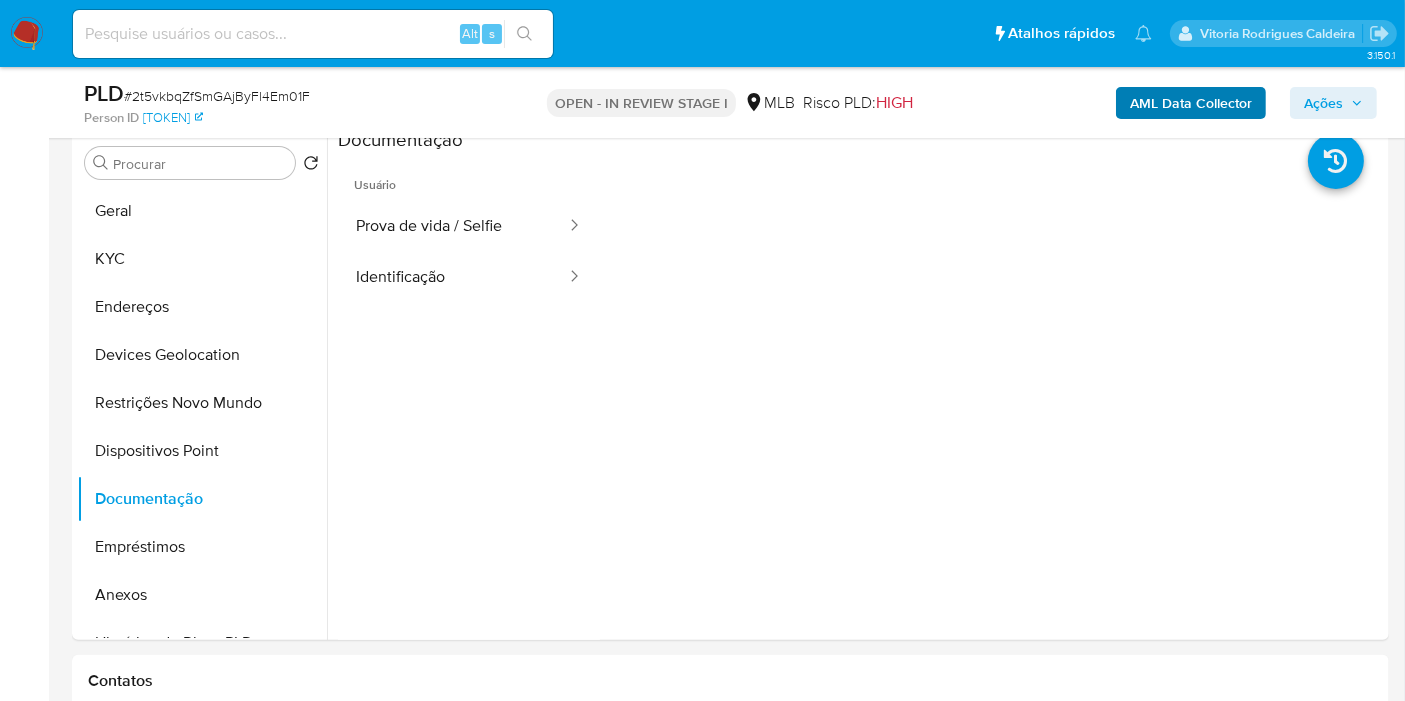 click on "Ações" at bounding box center (1333, 103) 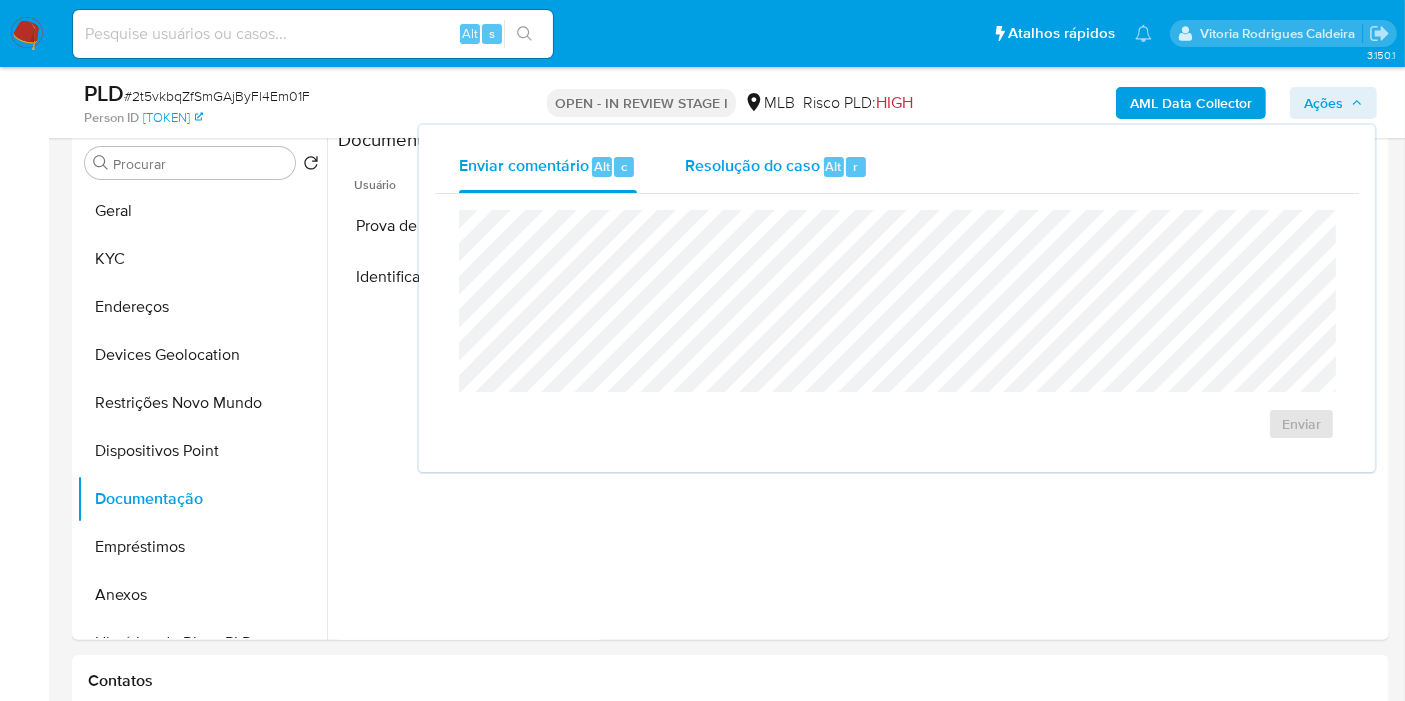 click on "Resolução do caso" at bounding box center (752, 165) 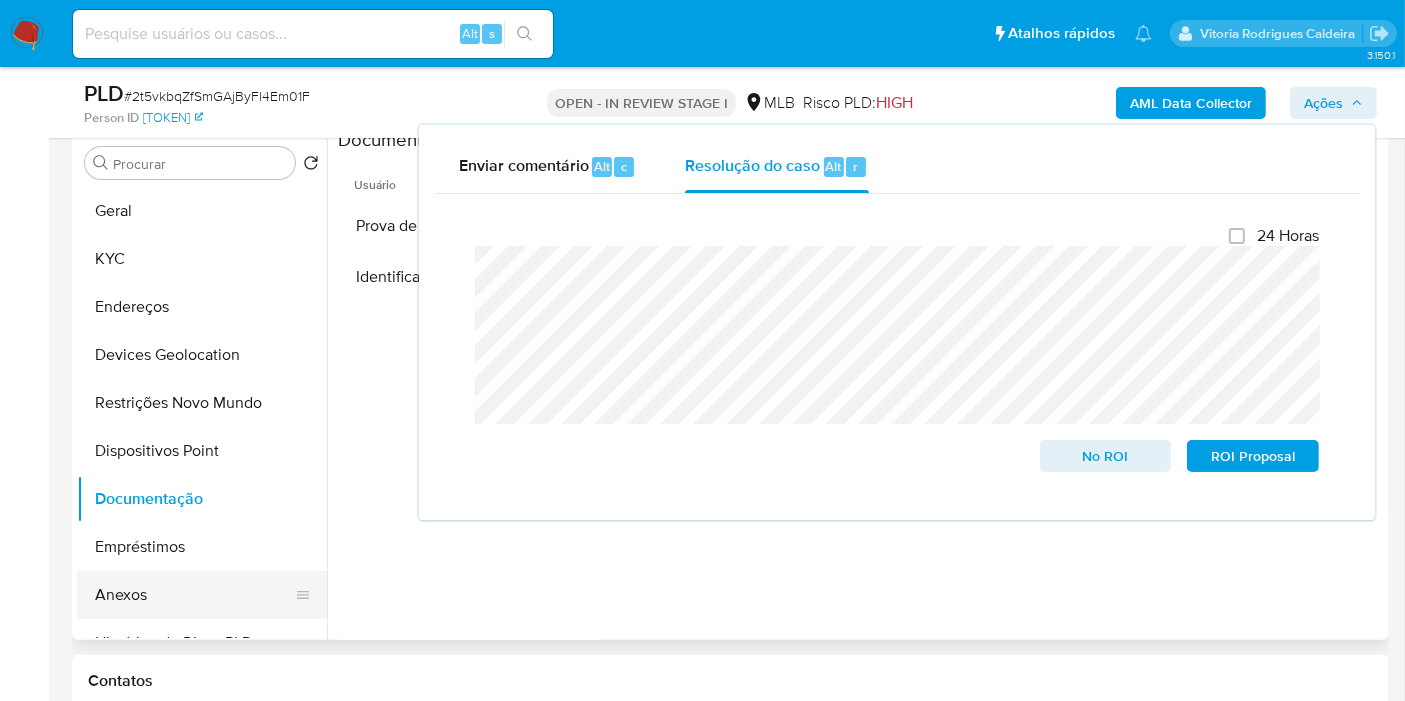 click on "Anexos" at bounding box center (194, 595) 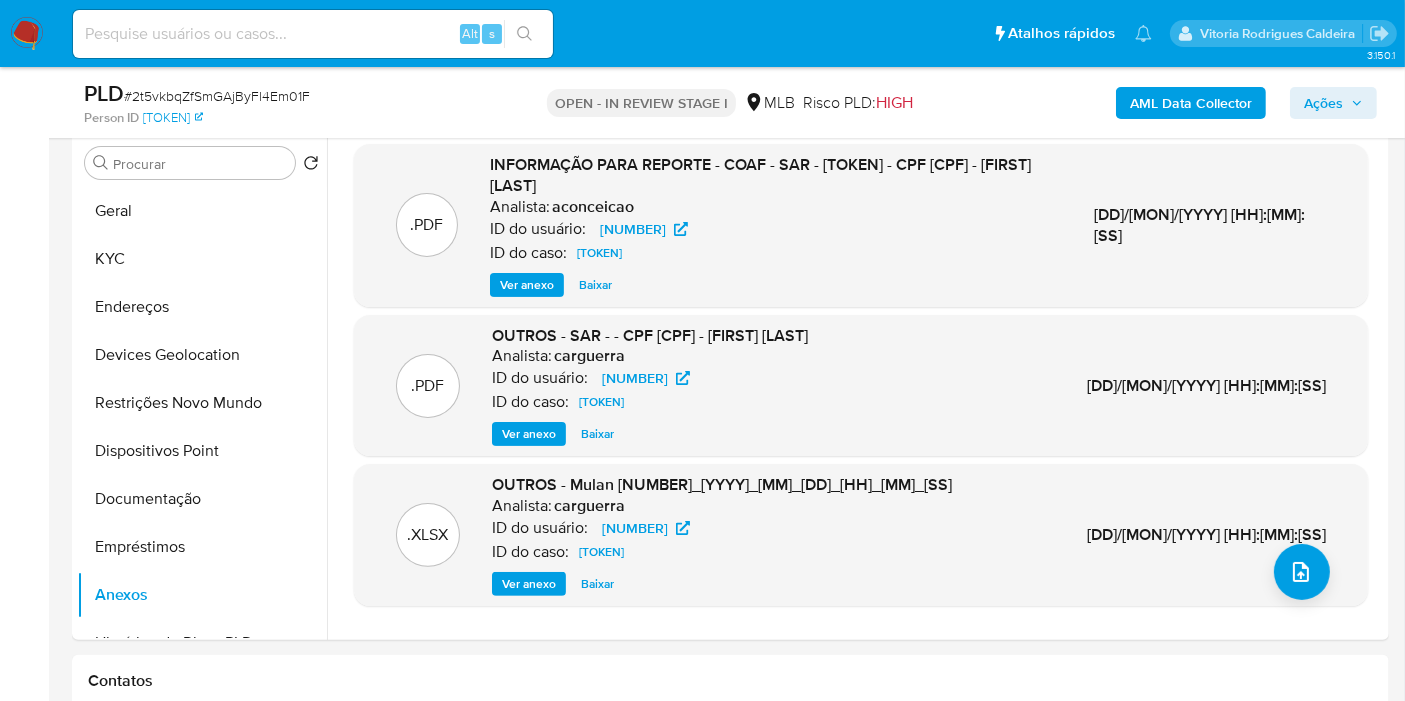 type 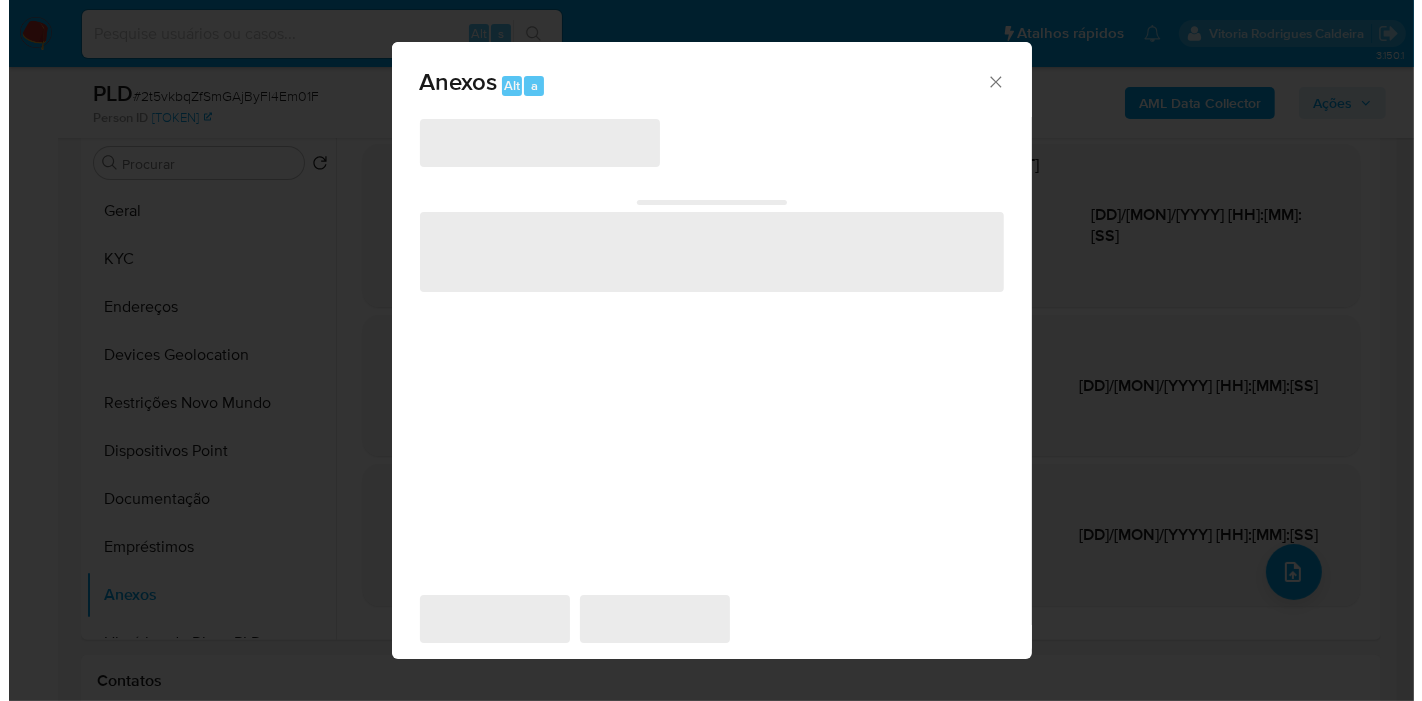 scroll, scrollTop: 382, scrollLeft: 0, axis: vertical 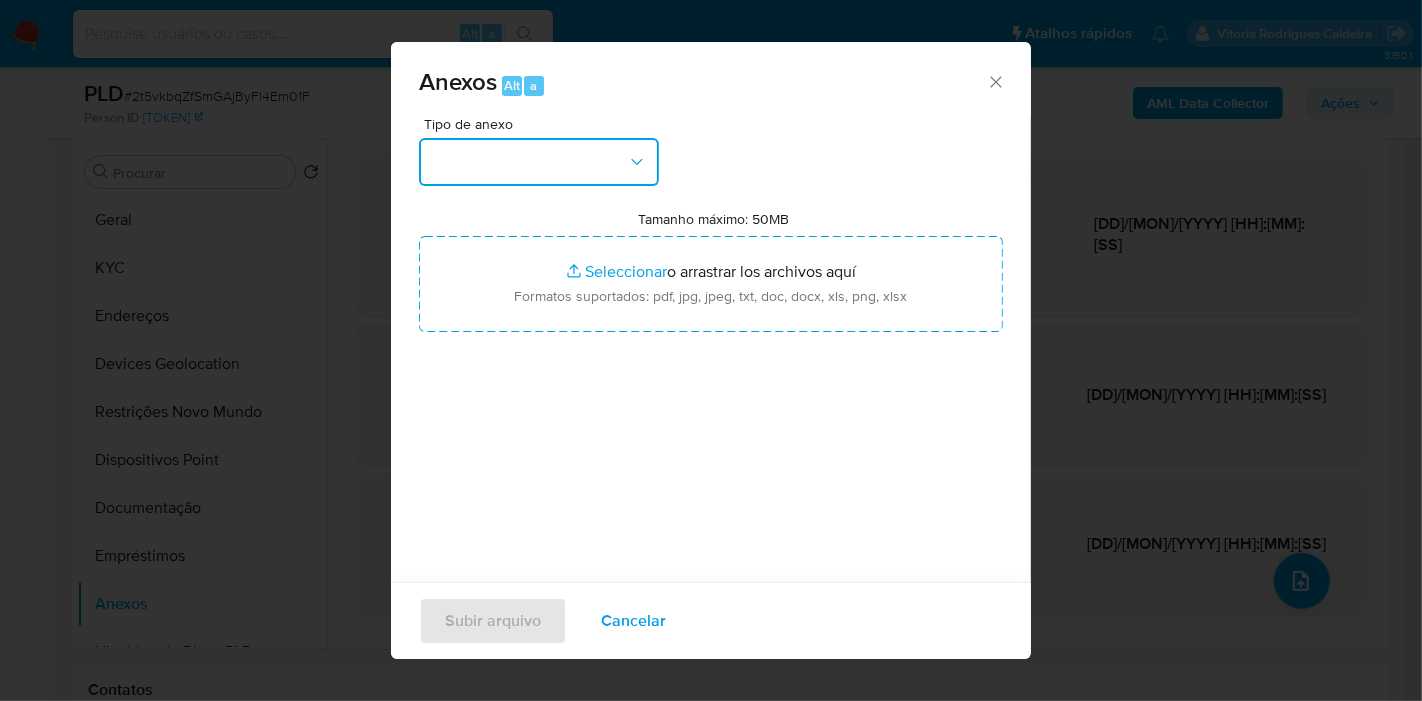 click at bounding box center (539, 162) 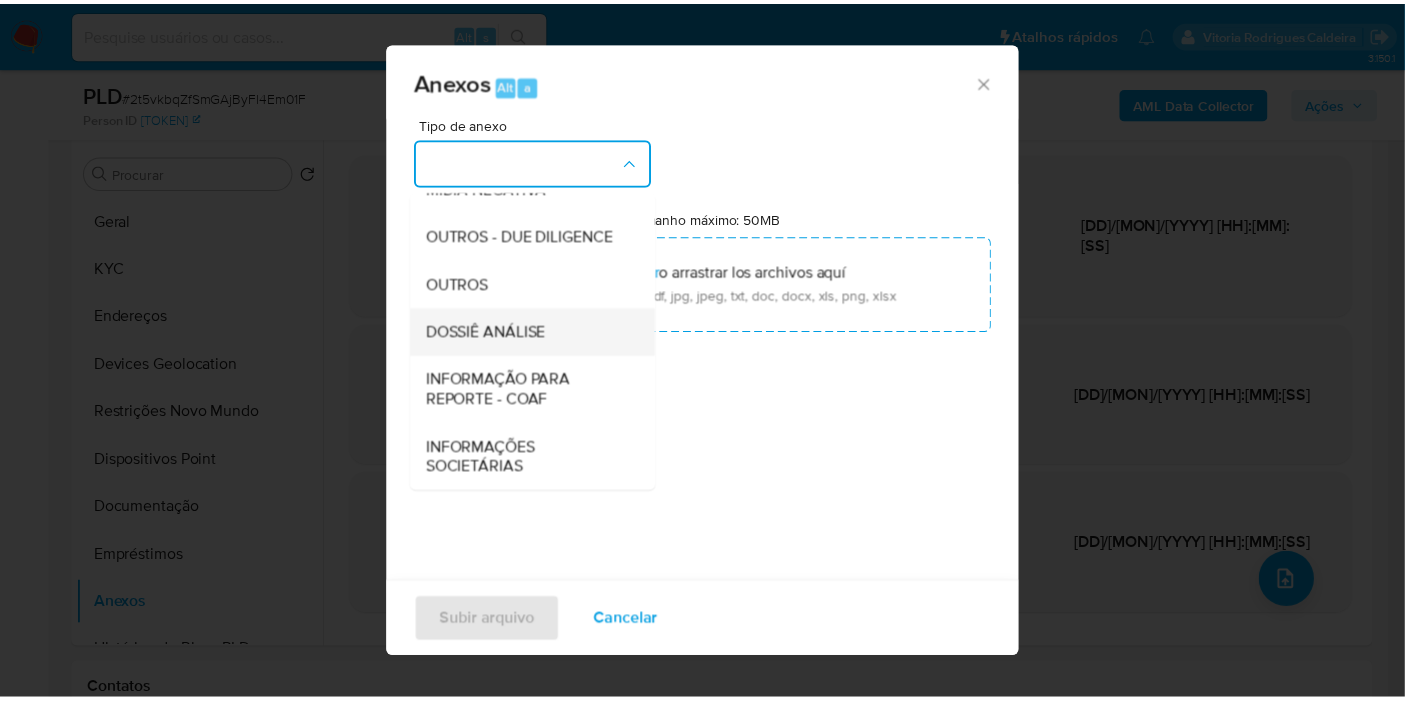 scroll, scrollTop: 307, scrollLeft: 0, axis: vertical 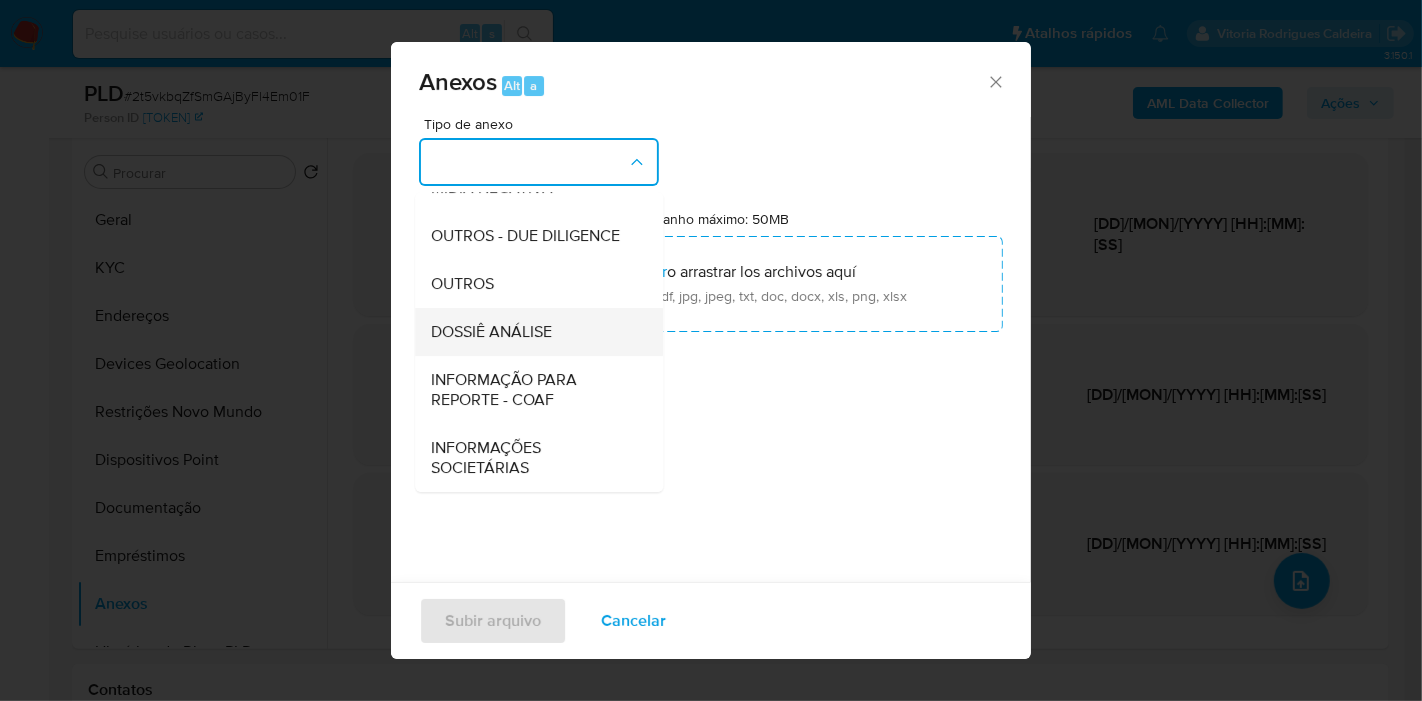click on "DOSSIÊ ANÁLISE" at bounding box center [533, 332] 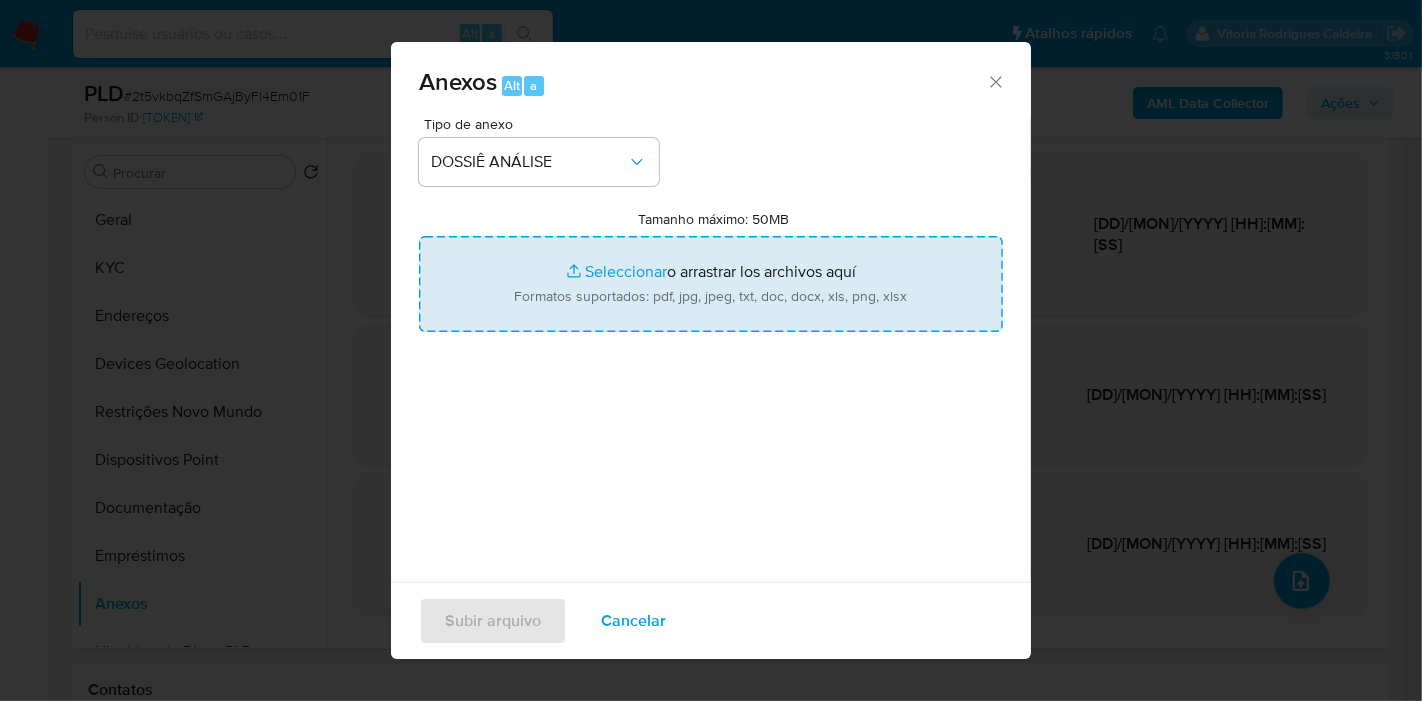 type on "C:\fakepath\2º SAR XXXX_XX - CPF 42704812500 - MARISTELA FONTES CHAVES.pdf" 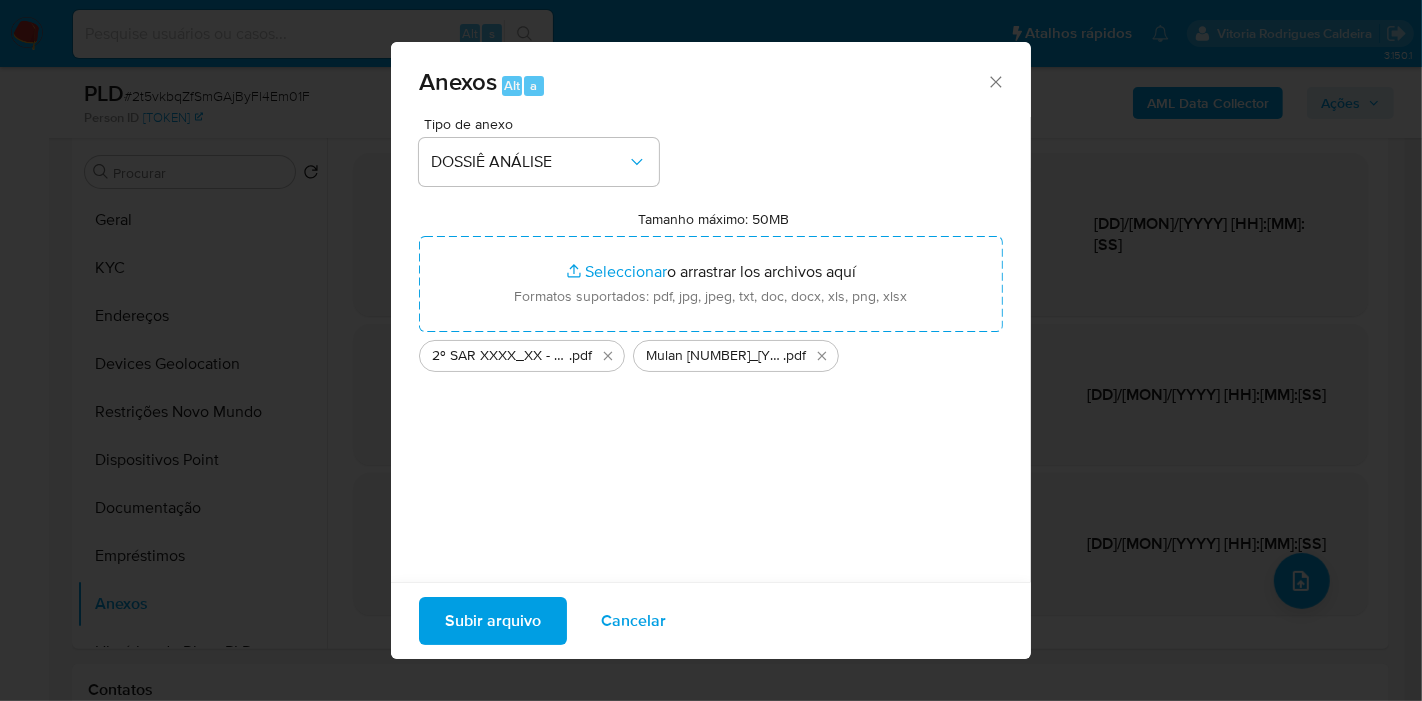 click on "Subir arquivo" at bounding box center (493, 621) 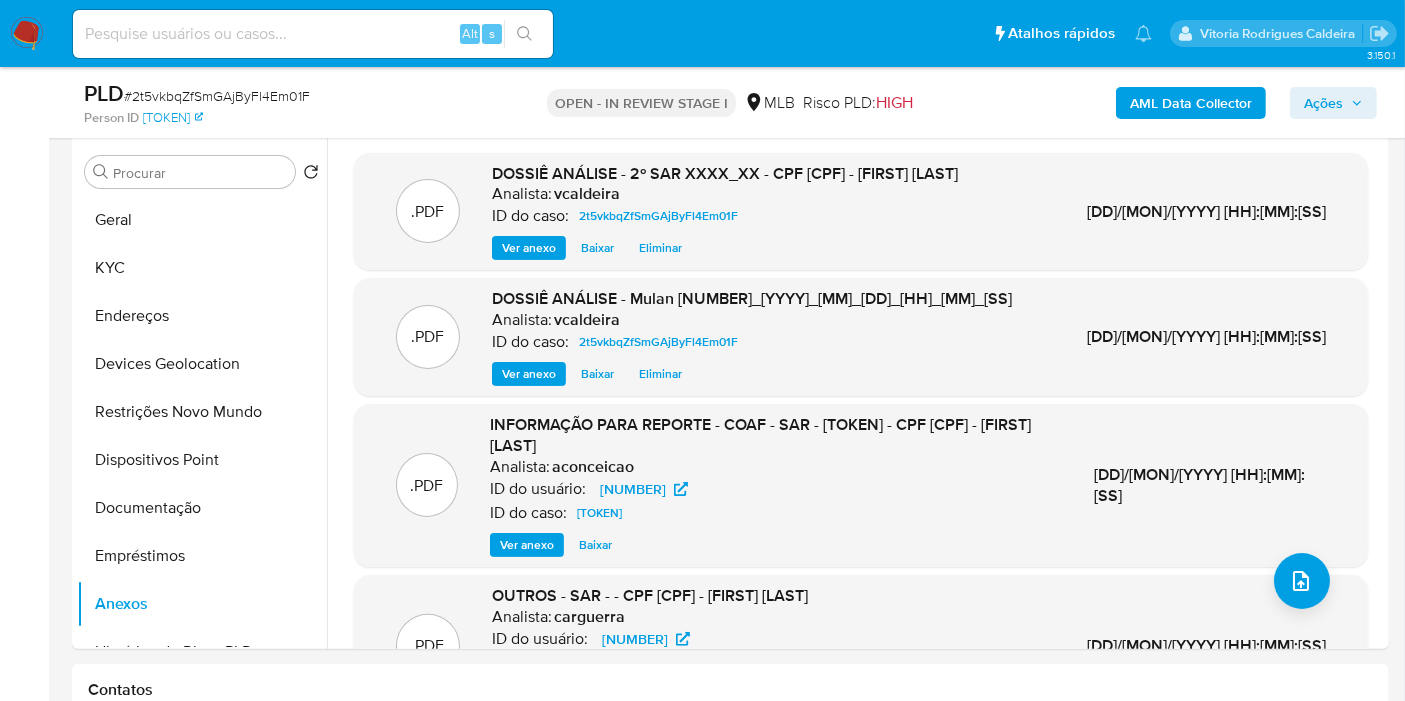 click on "Ações" at bounding box center (1323, 103) 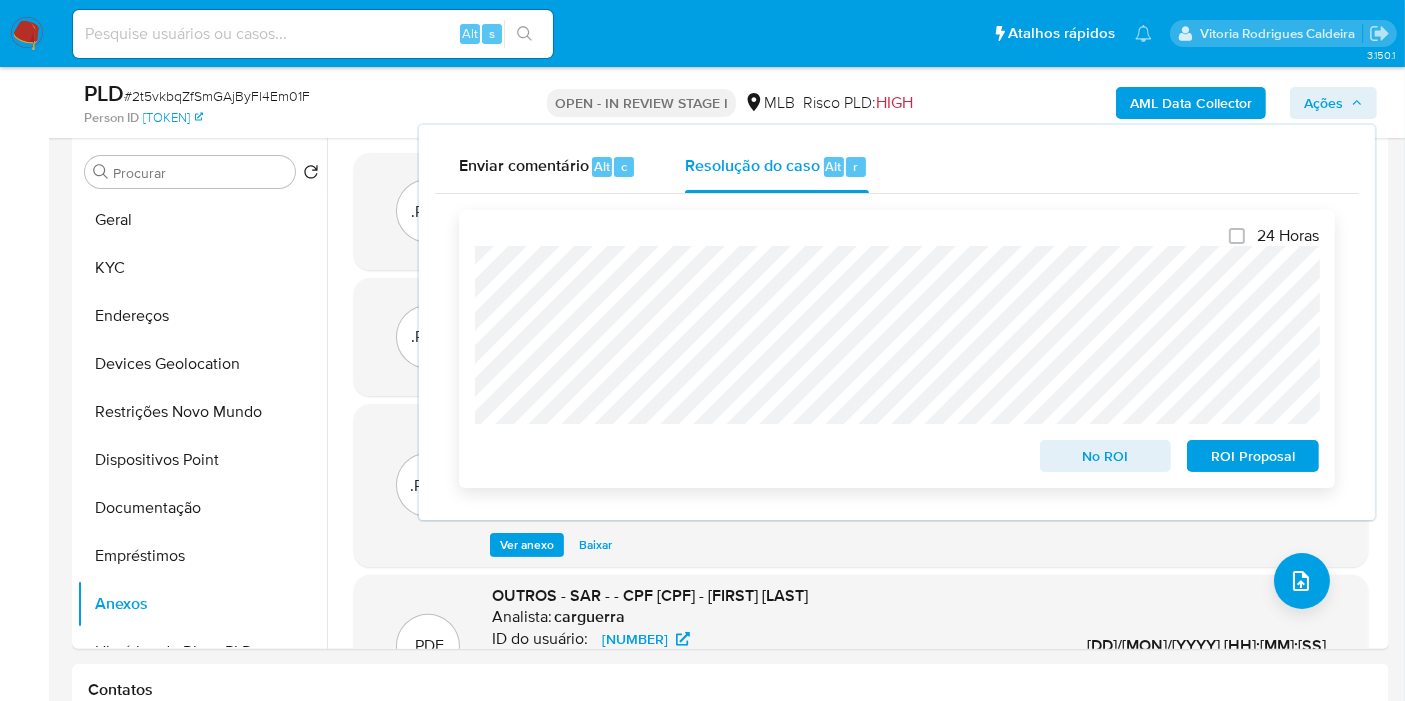 click on "ROI Proposal" at bounding box center (1253, 456) 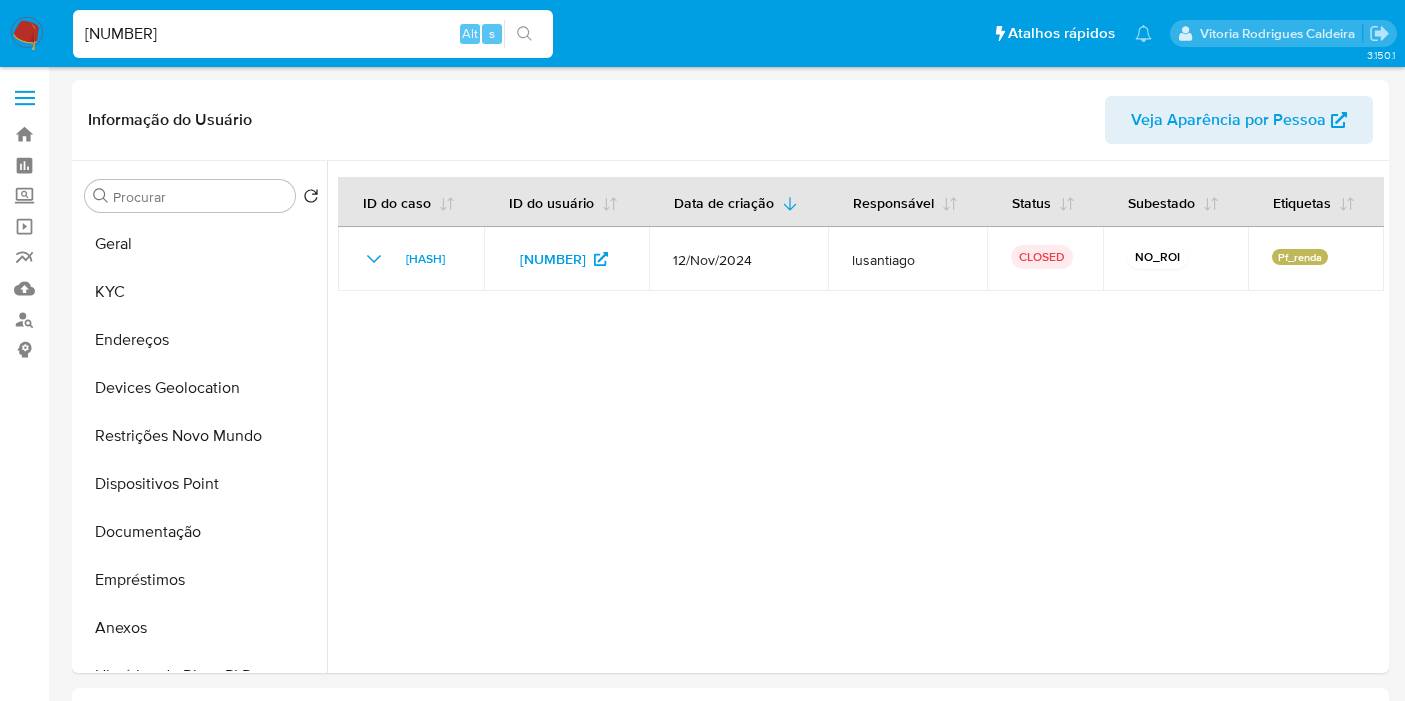select on "10" 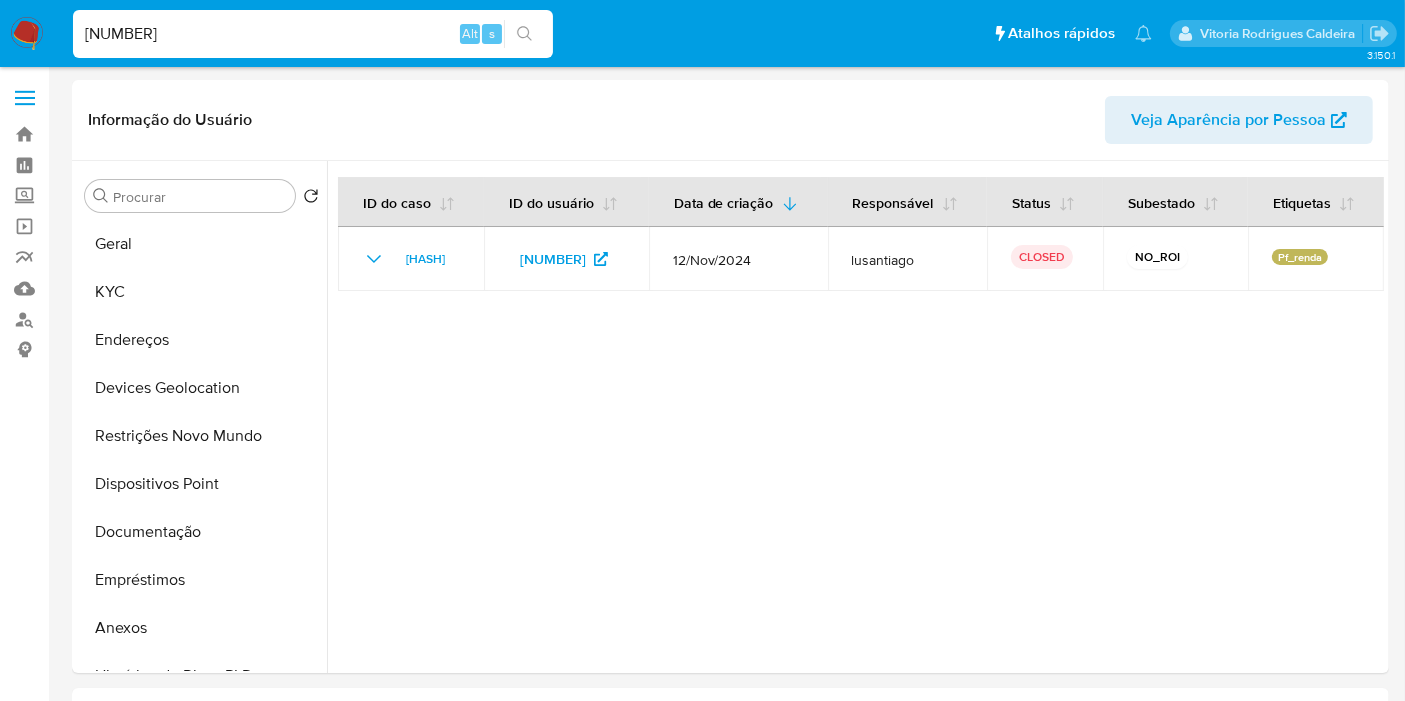 click on "689342476 Alt s" at bounding box center (313, 34) 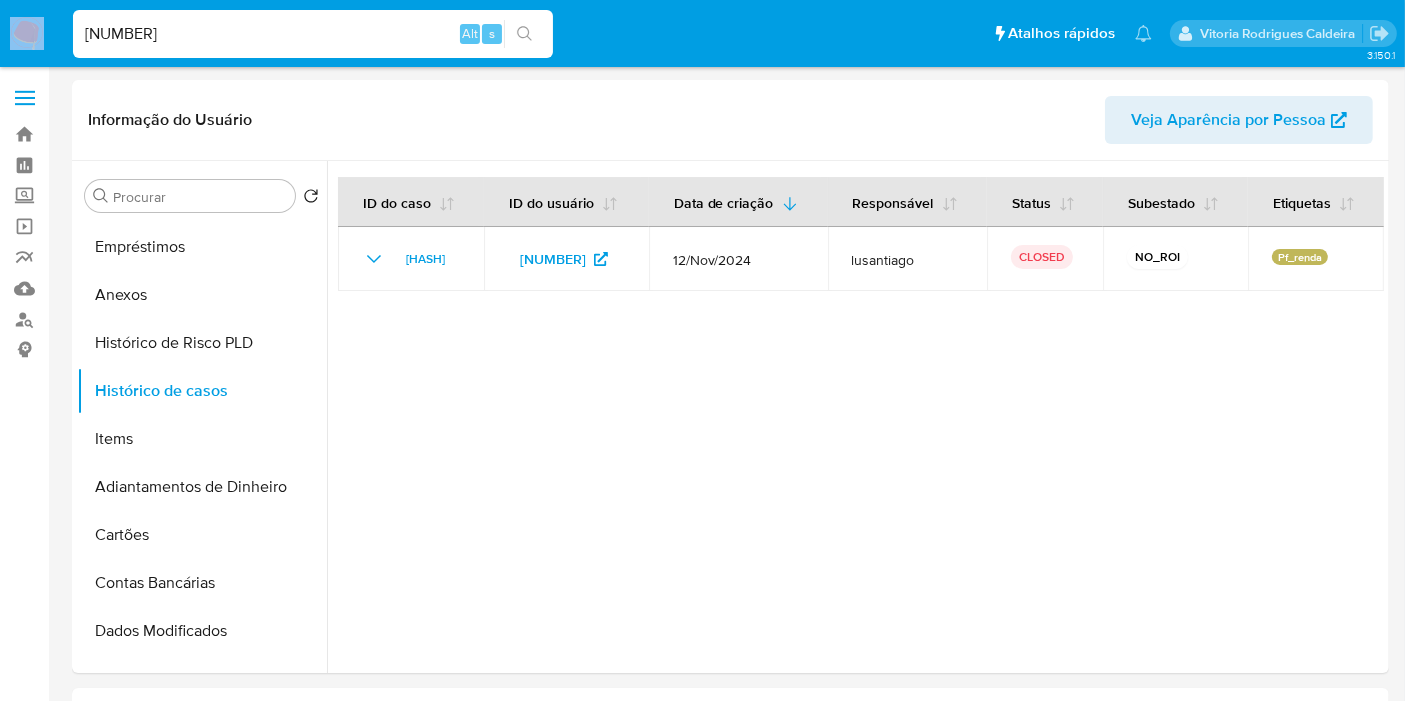 click on "689342476 Alt s" at bounding box center (313, 34) 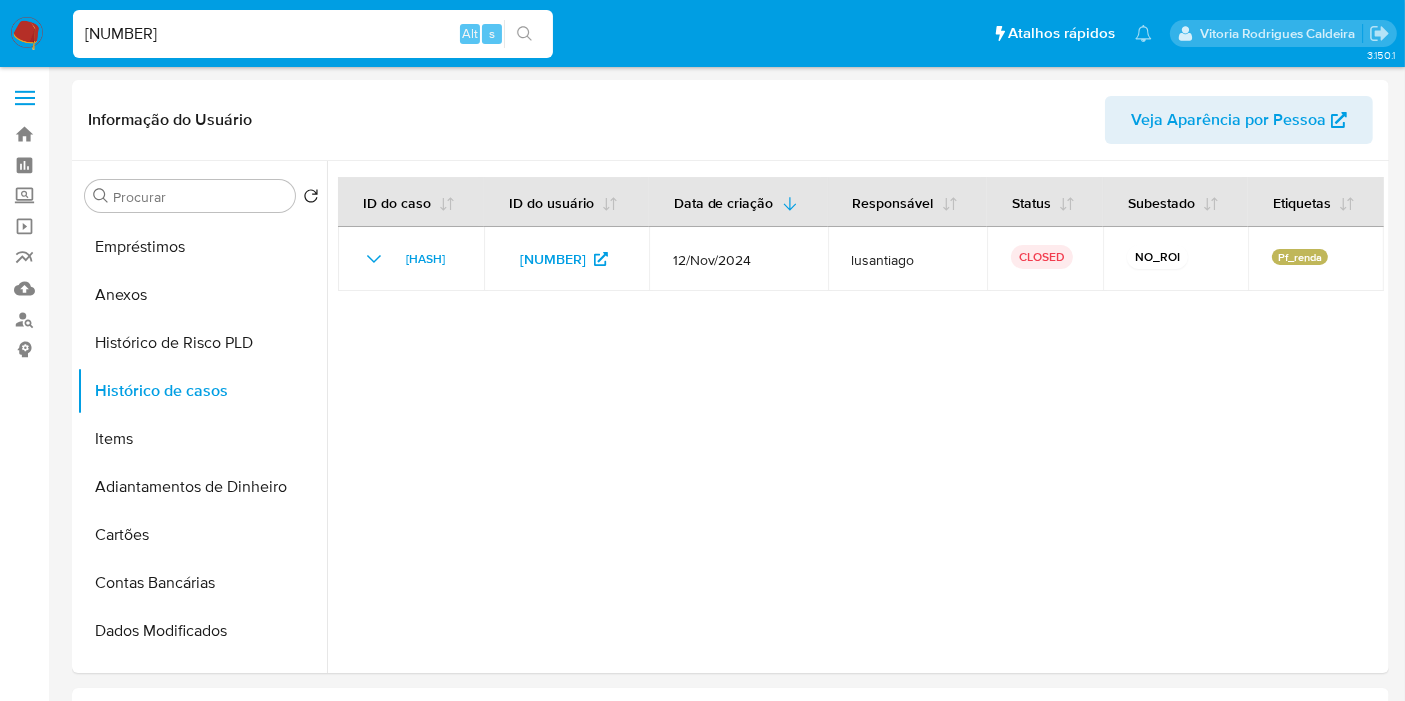 click on "689342476" at bounding box center (313, 34) 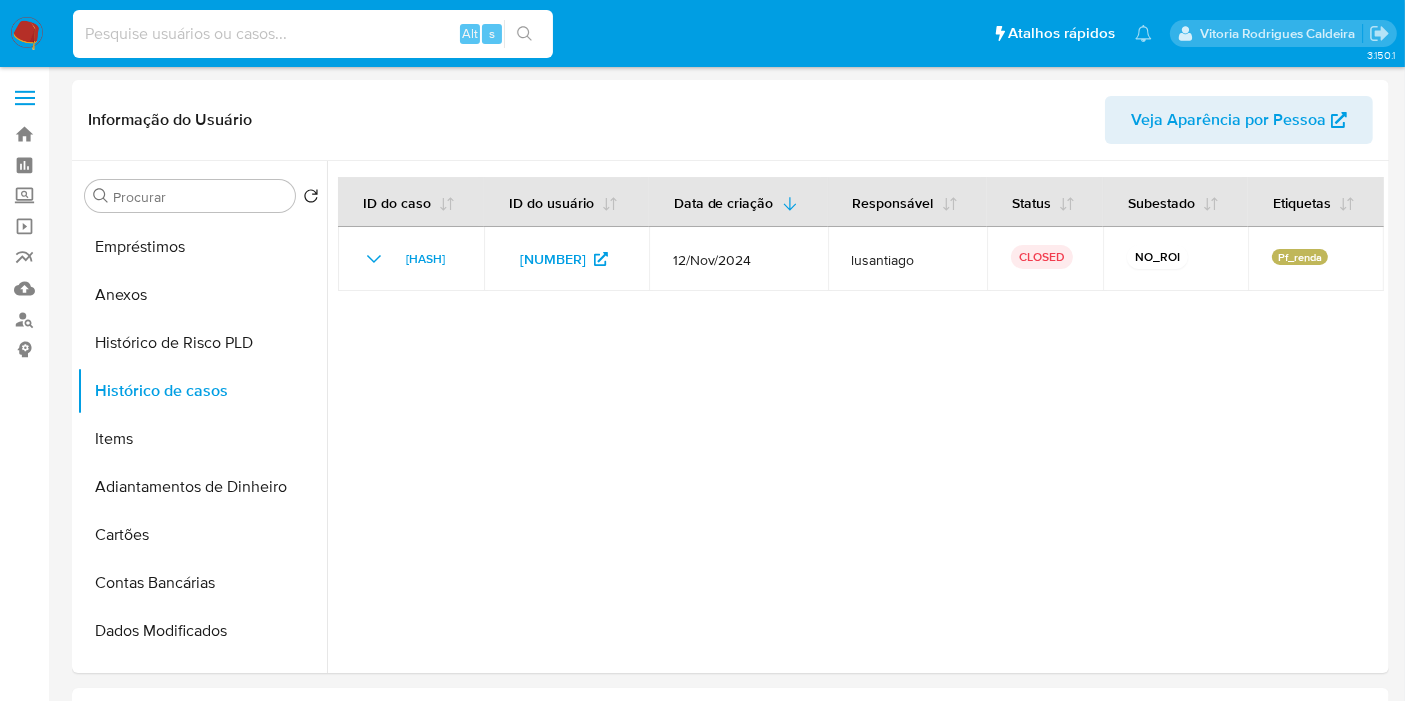 paste on "1QB4awsfQOChDJk1vkY7FgFF" 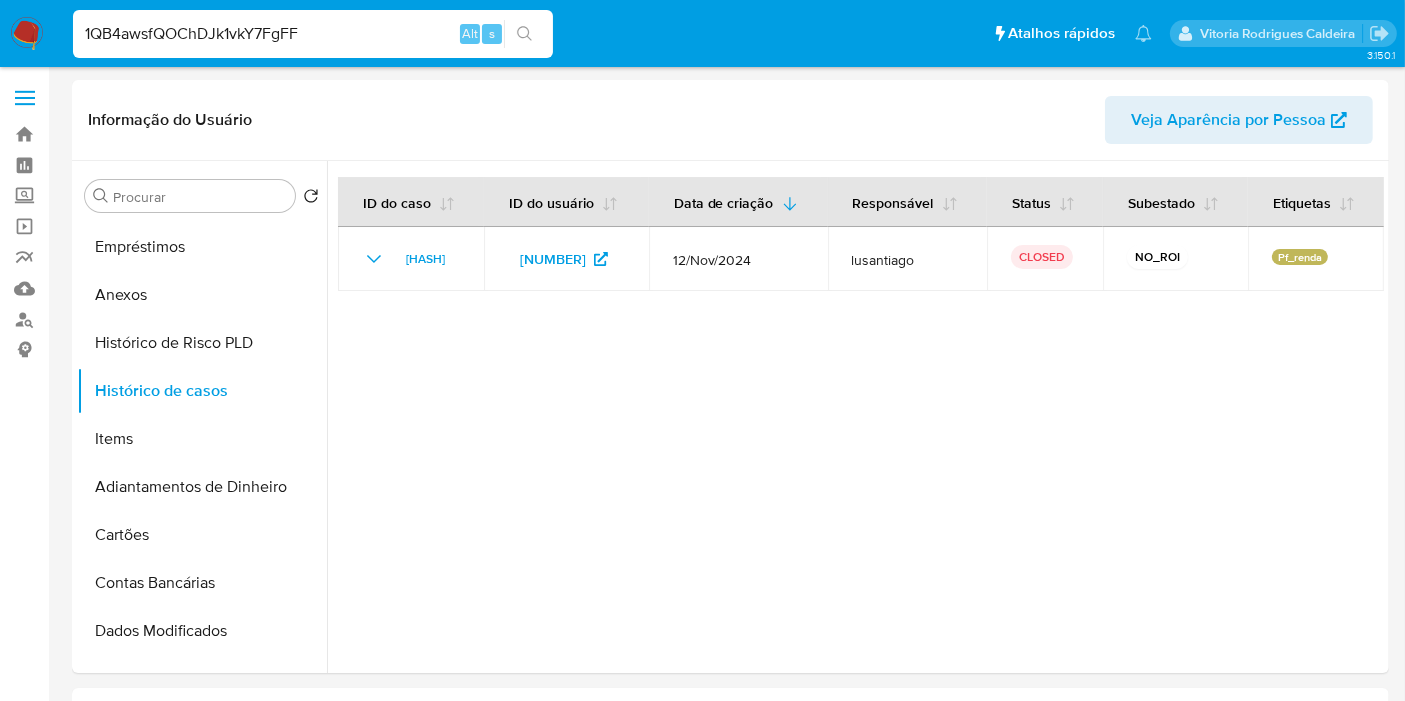 type on "1QB4awsfQOChDJk1vkY7FgFF" 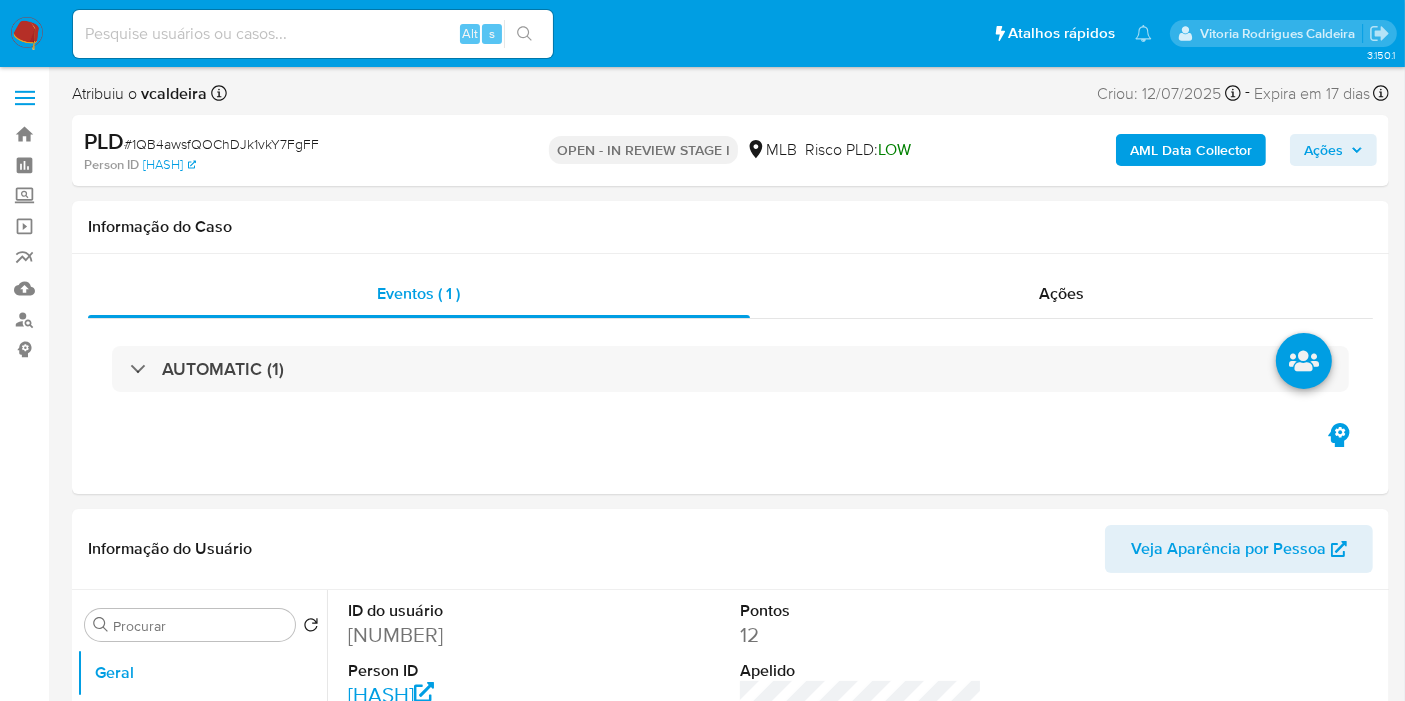 select on "10" 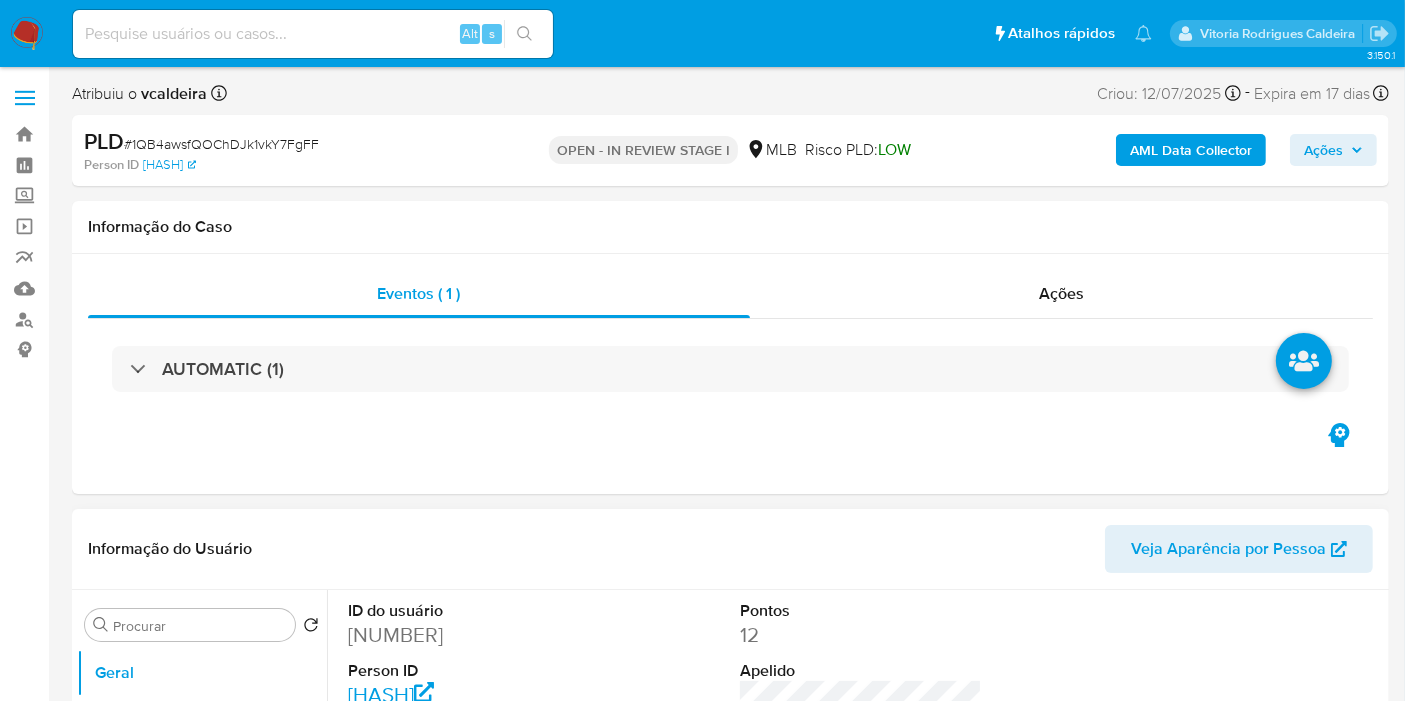 click on "404139308" at bounding box center (469, 635) 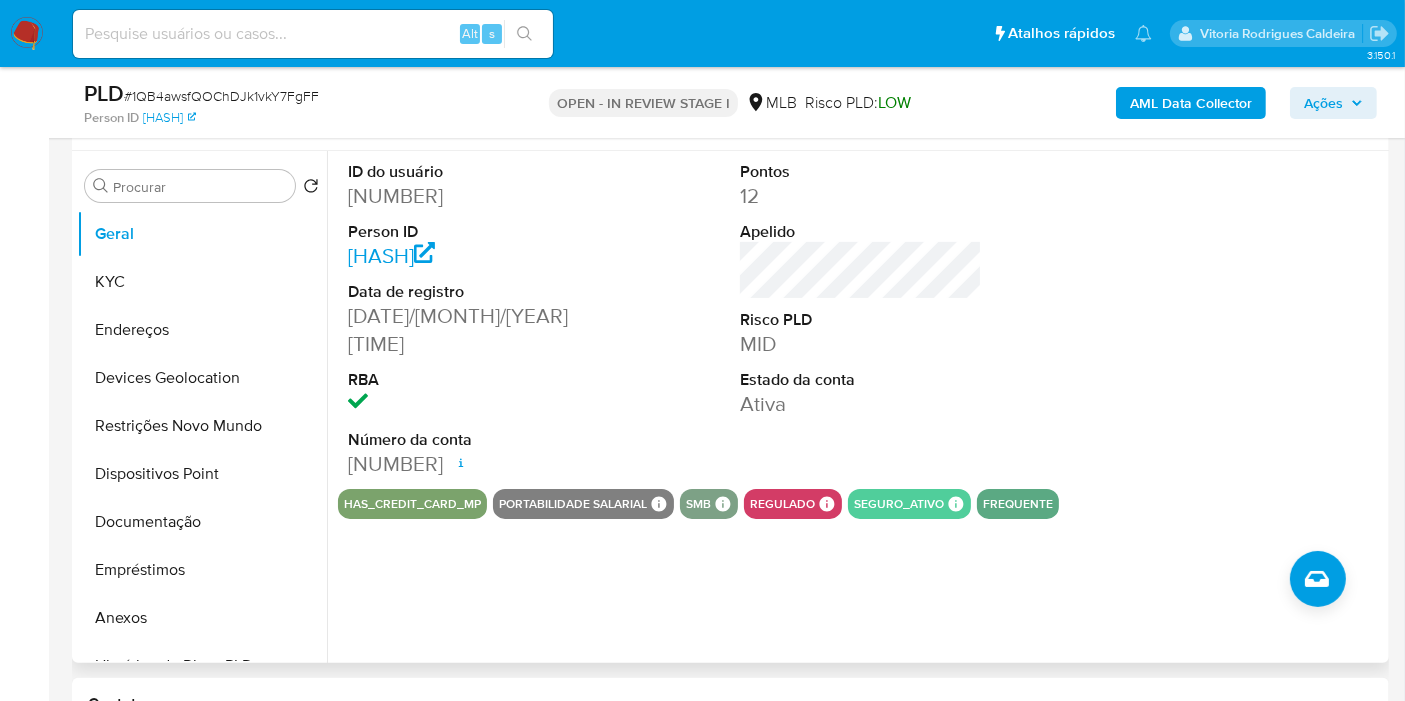 scroll, scrollTop: 111, scrollLeft: 0, axis: vertical 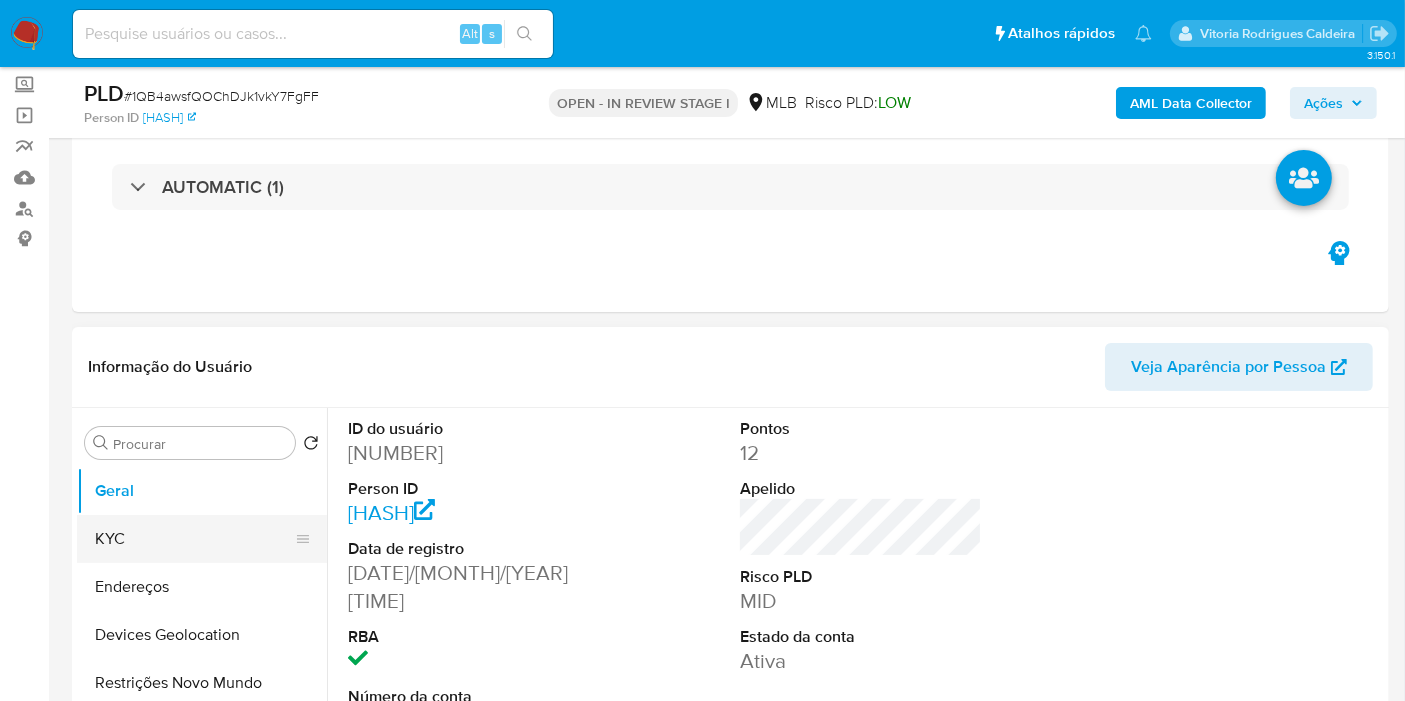 click on "KYC" at bounding box center [194, 539] 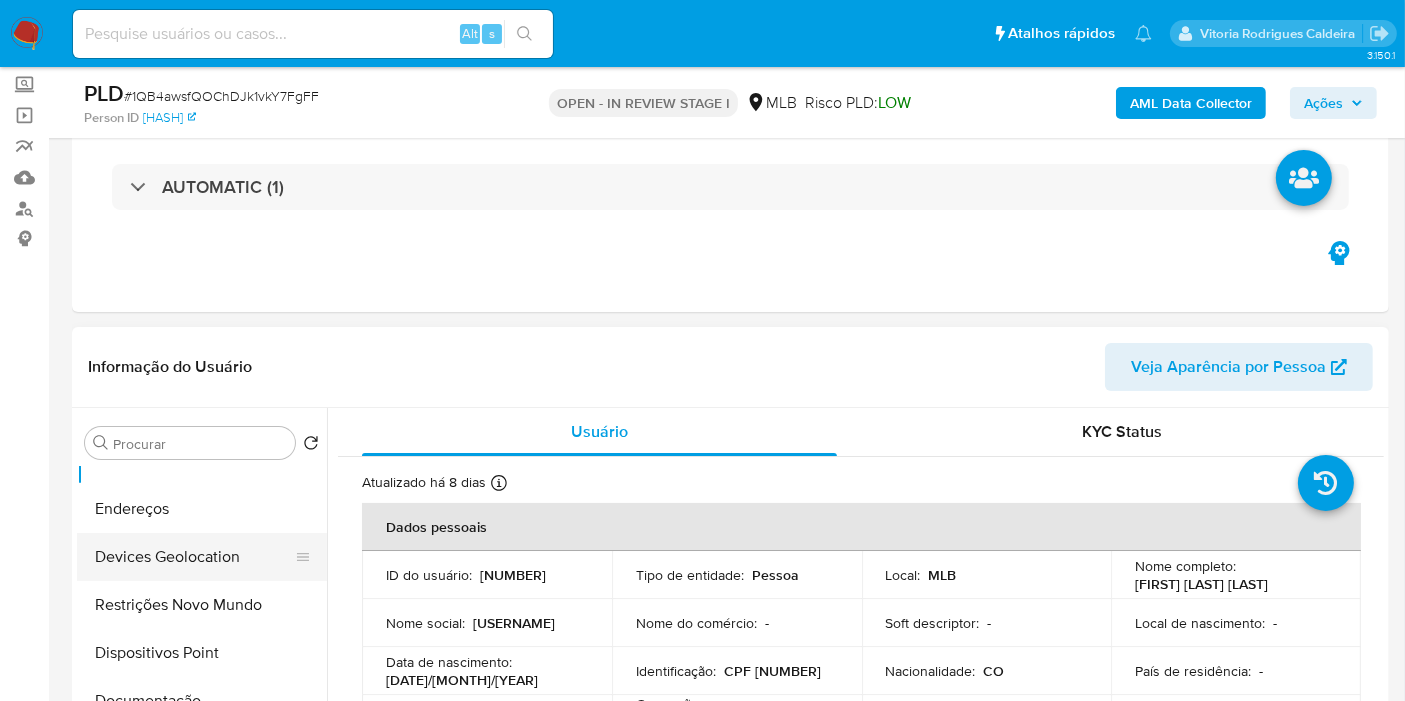 scroll, scrollTop: 111, scrollLeft: 0, axis: vertical 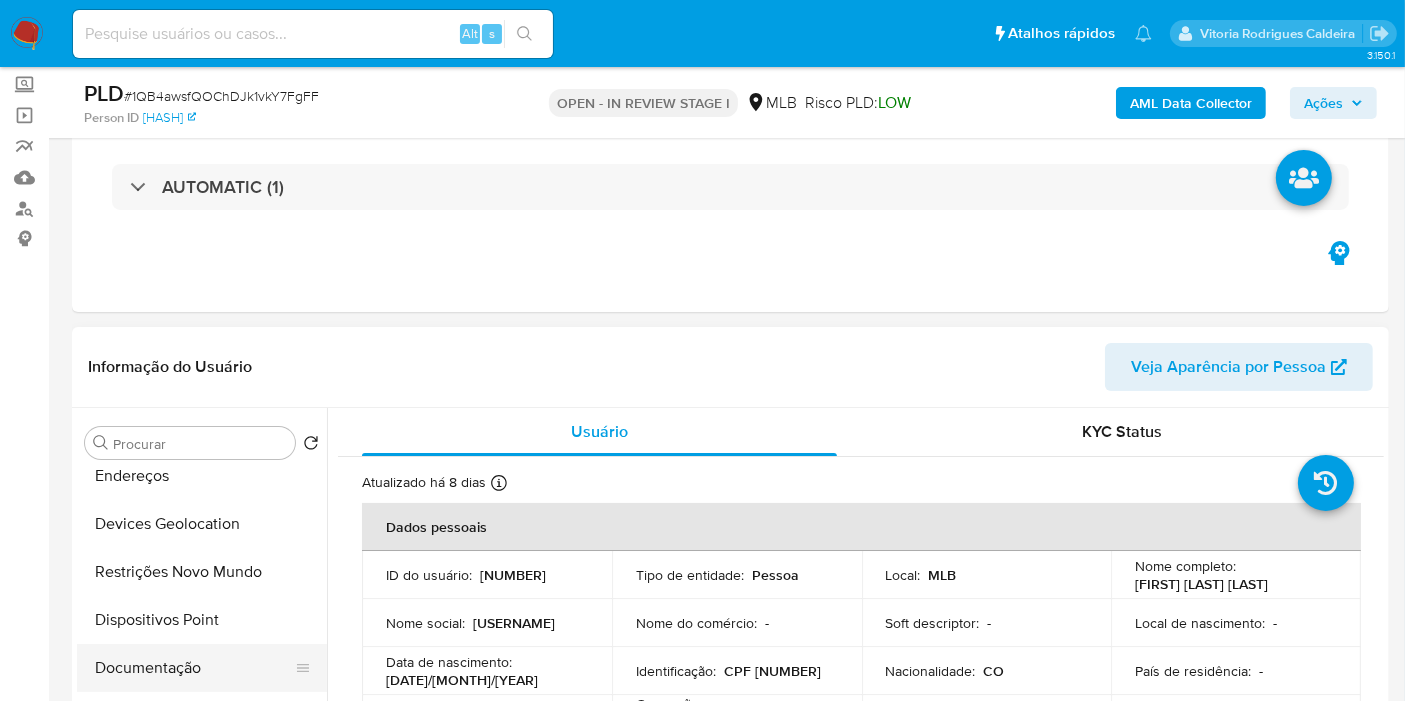 click on "Documentação" at bounding box center (194, 668) 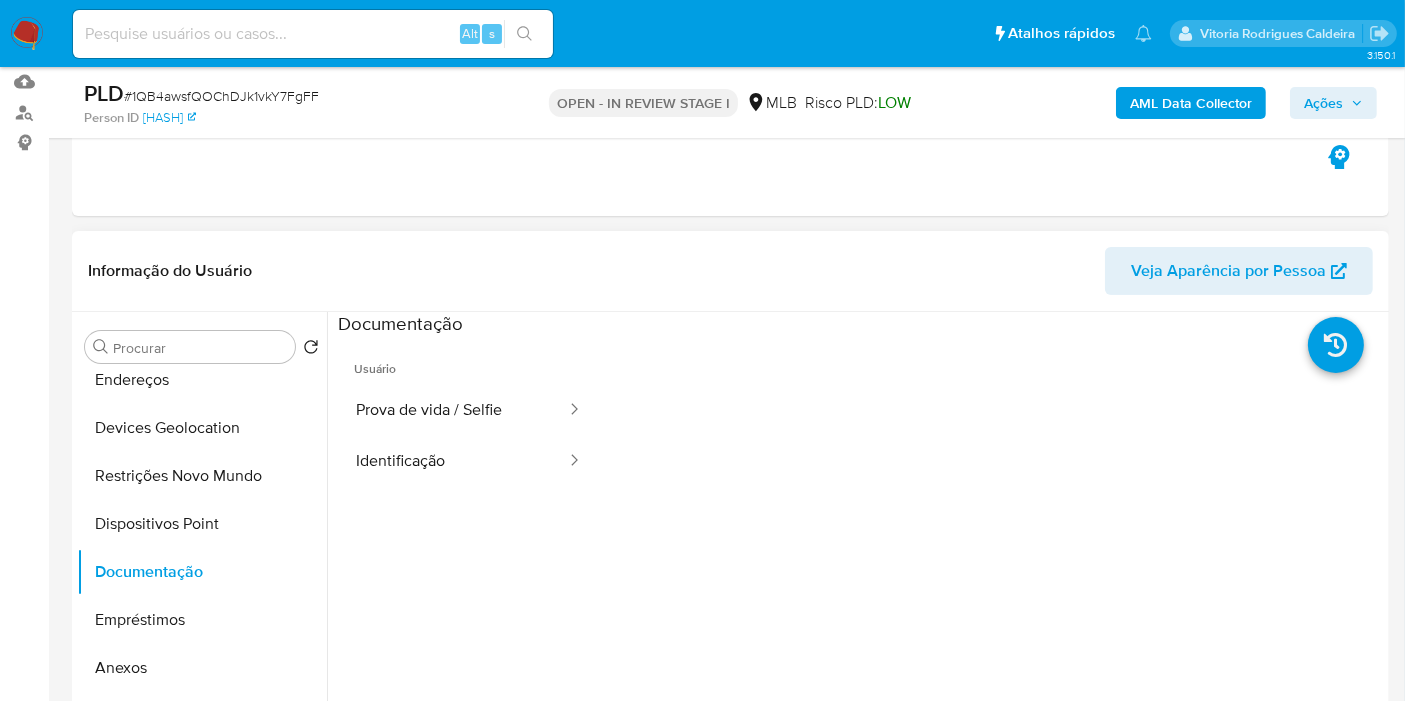 scroll, scrollTop: 333, scrollLeft: 0, axis: vertical 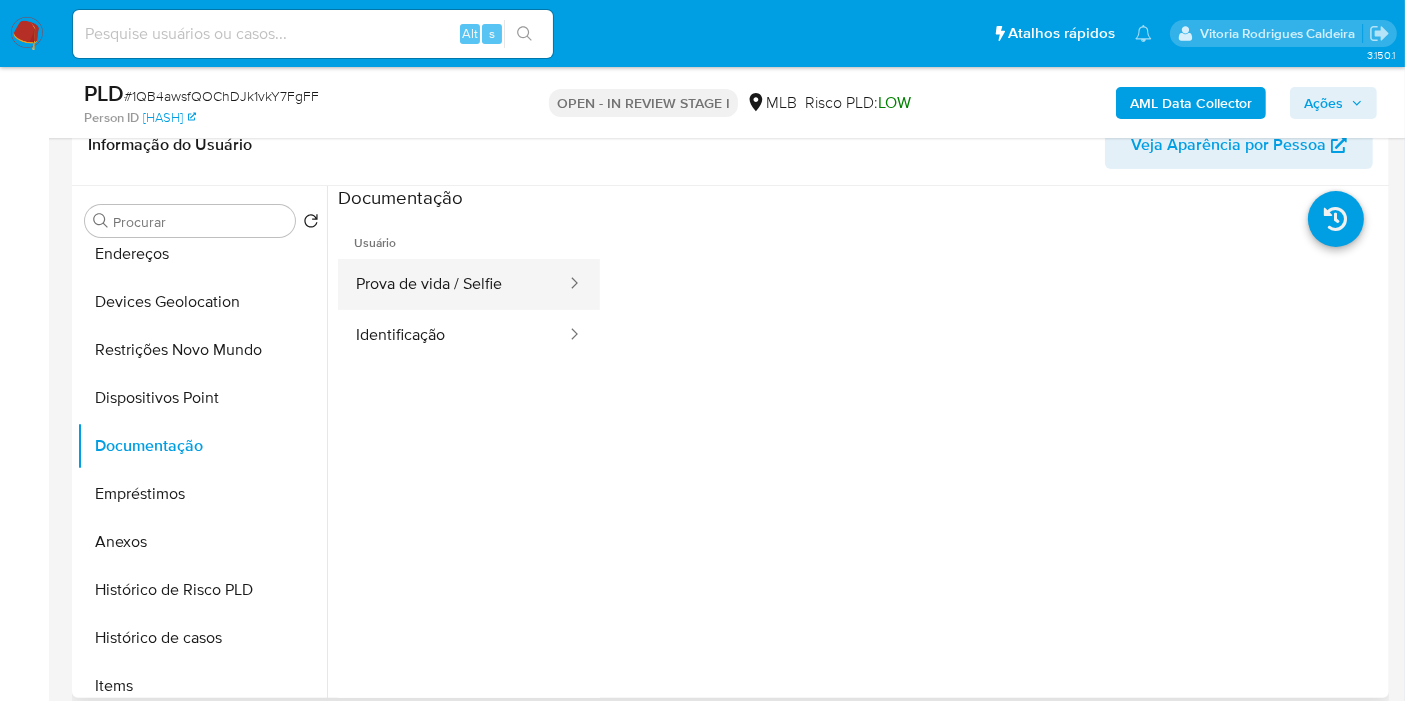 click on "Prova de vida / Selfie" at bounding box center [453, 284] 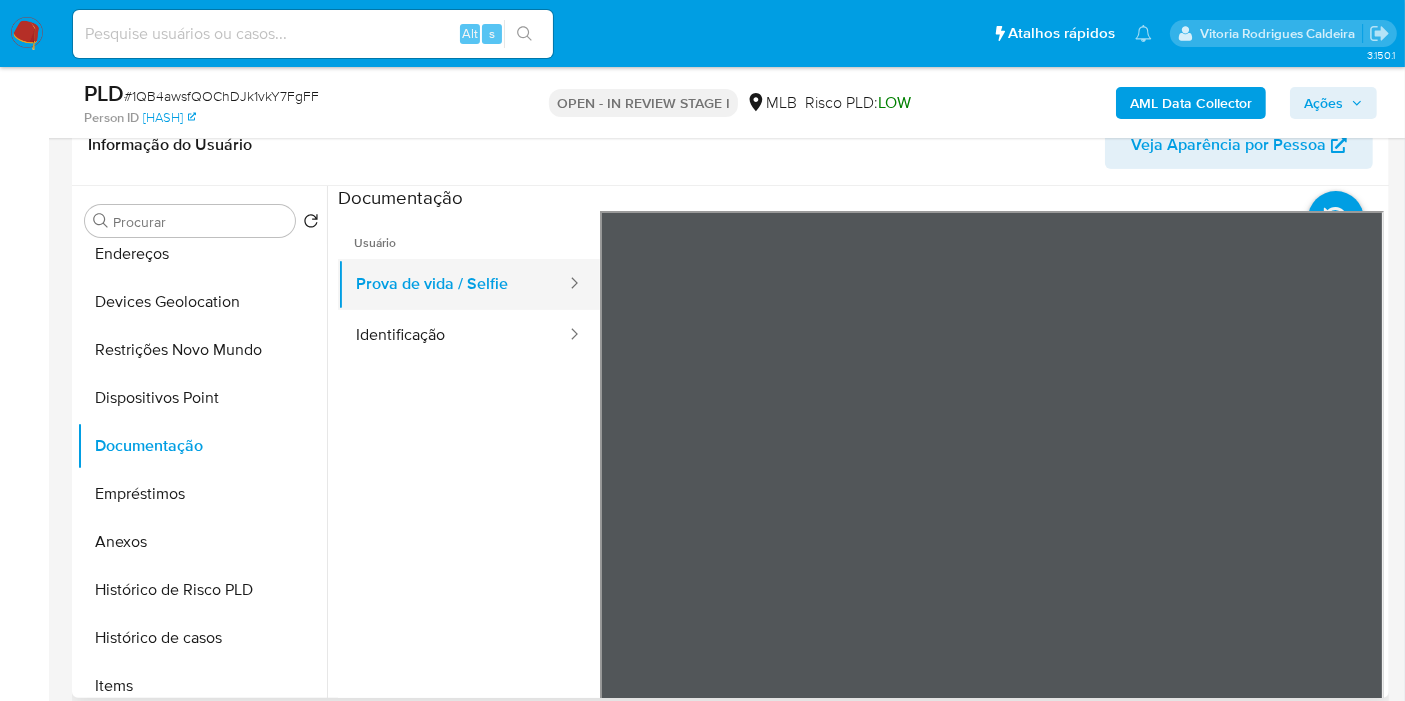 click on "Prova de vida / Selfie" at bounding box center [453, 284] 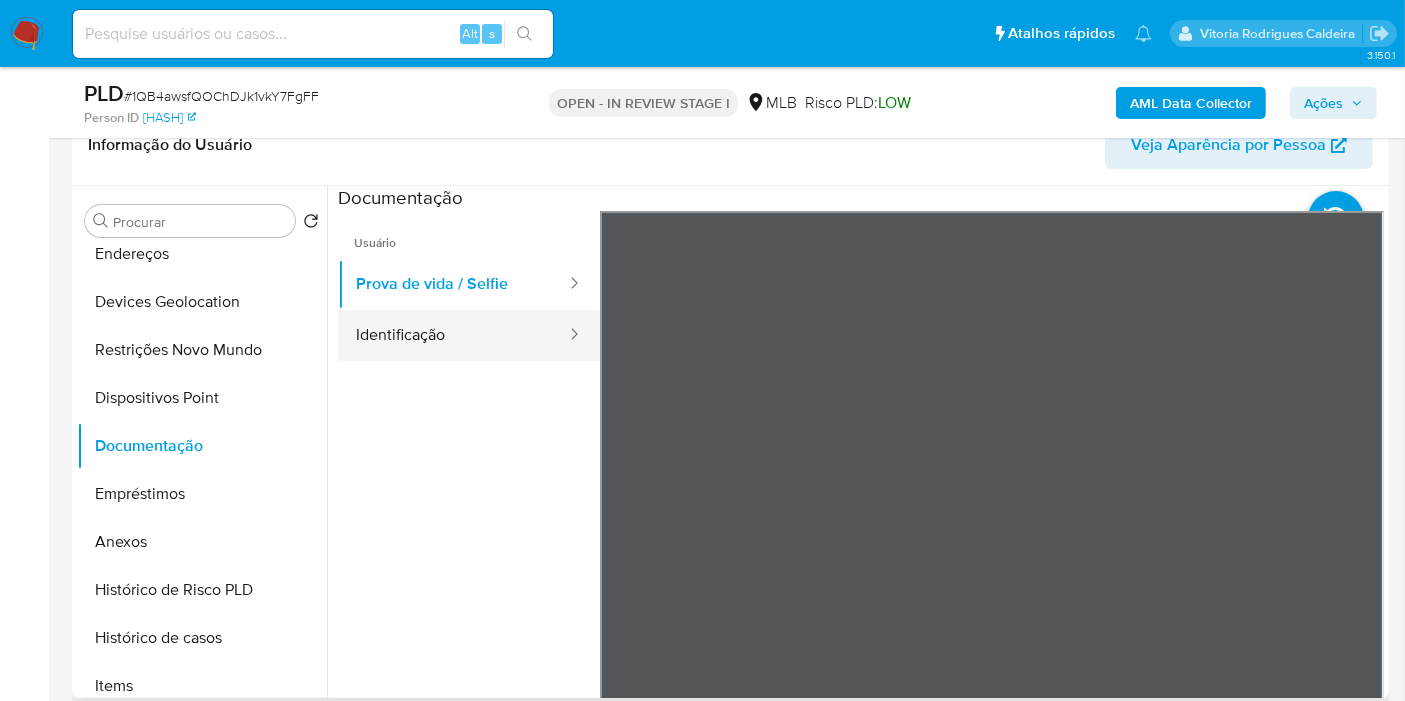 click on "Identificação" at bounding box center [453, 335] 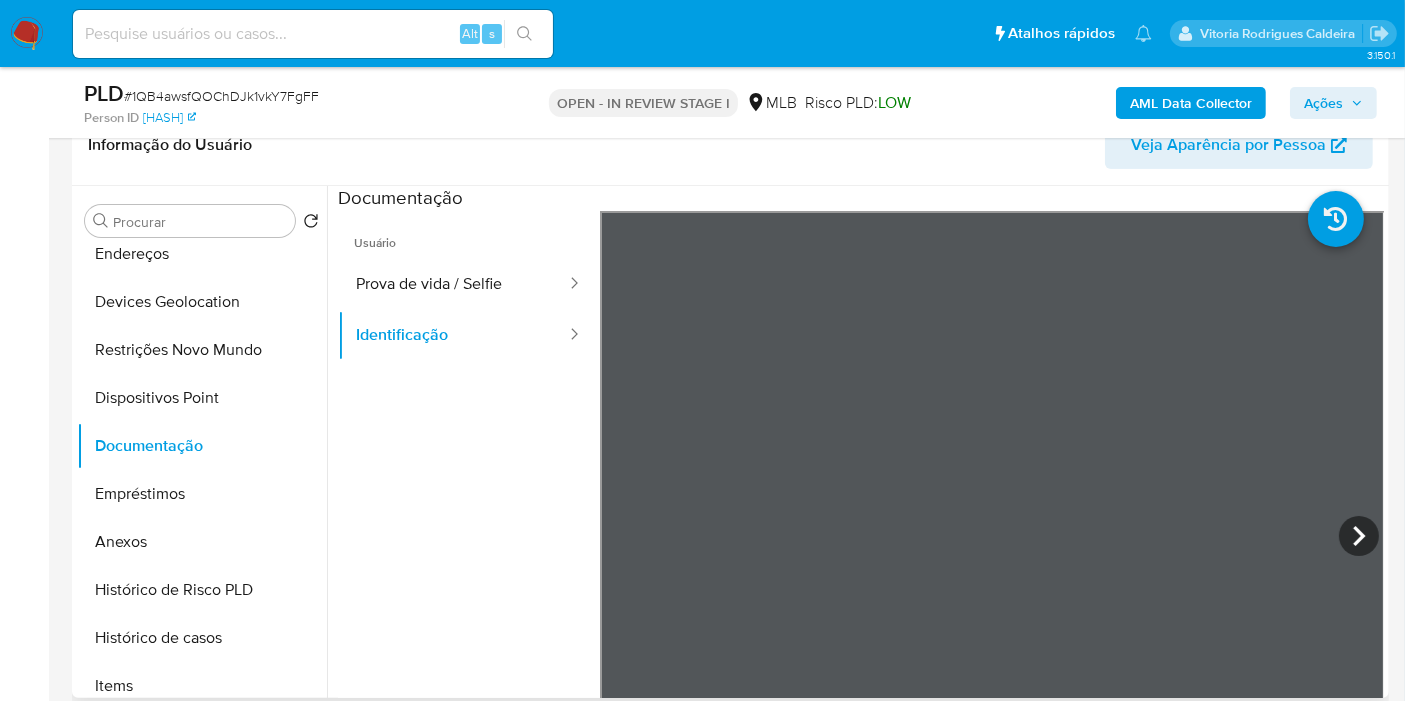 scroll, scrollTop: 33, scrollLeft: 0, axis: vertical 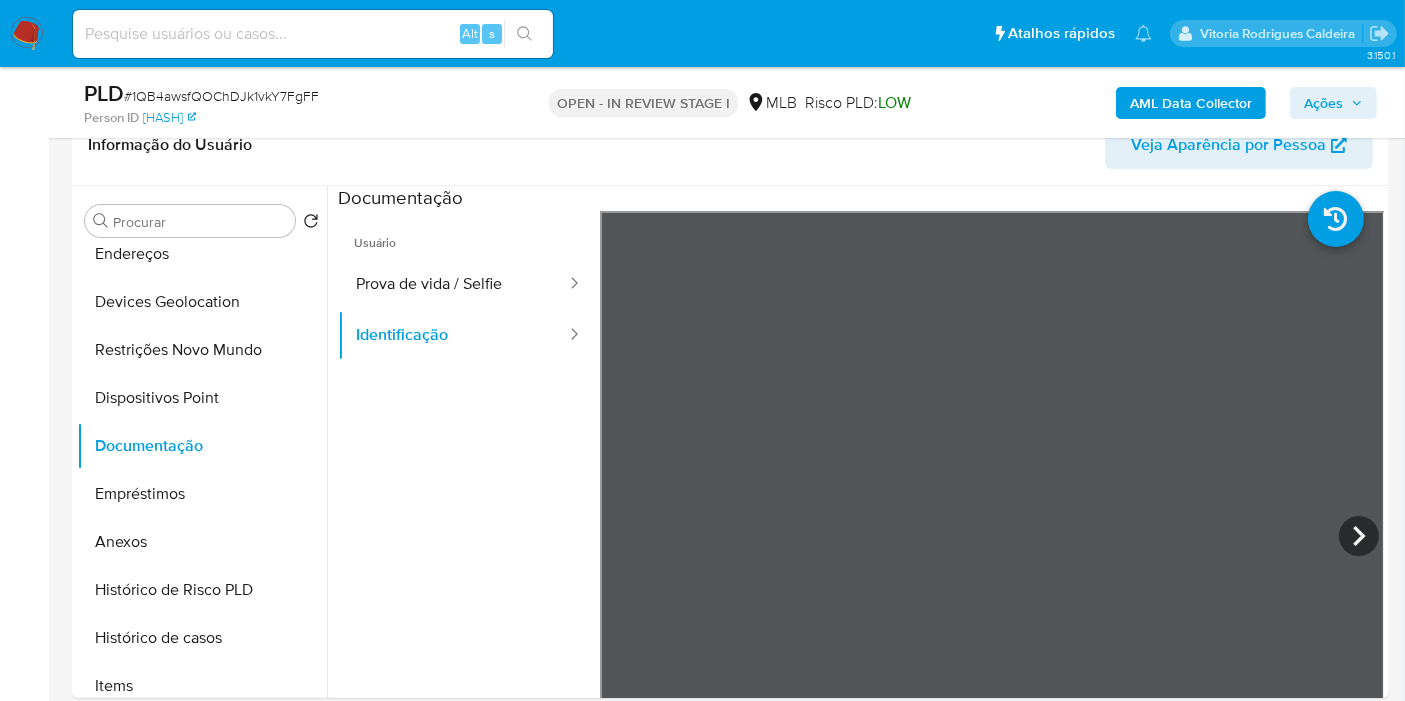 click at bounding box center (313, 34) 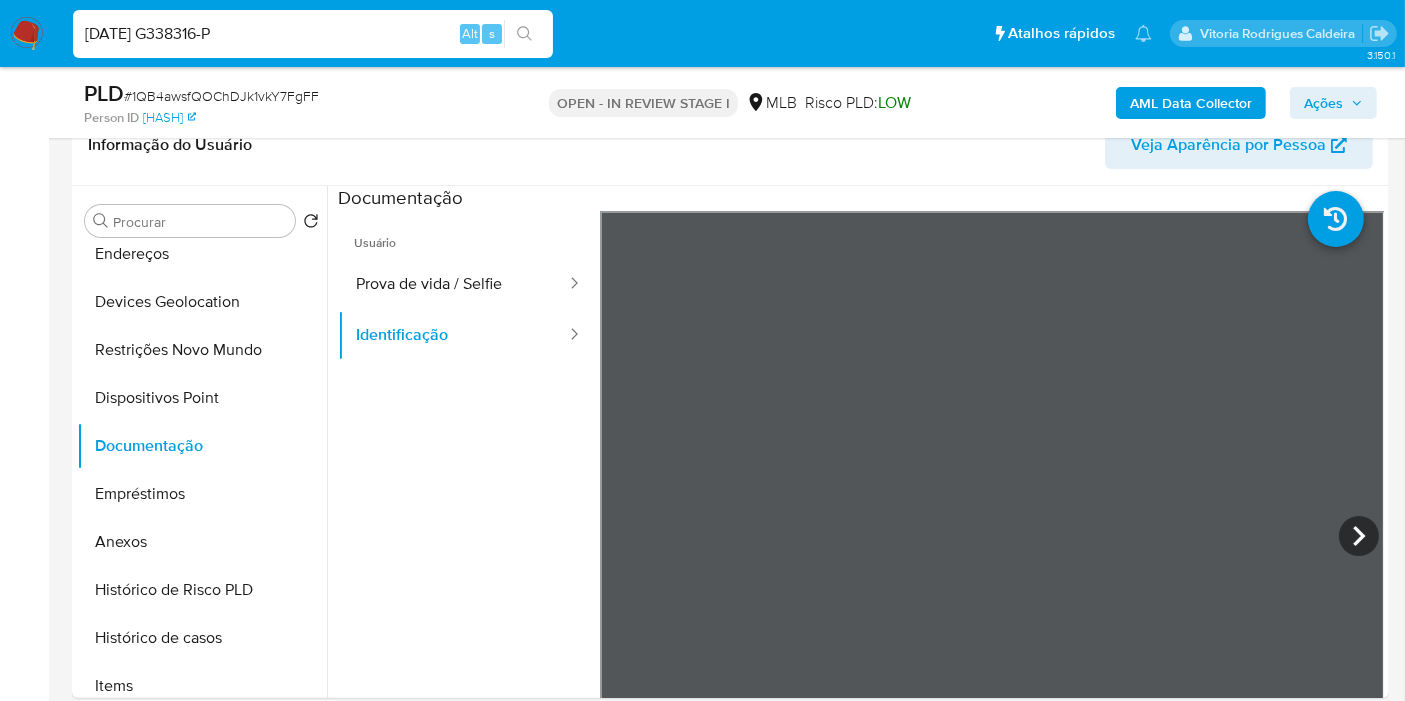 type on "16/03/2028 G338316-P" 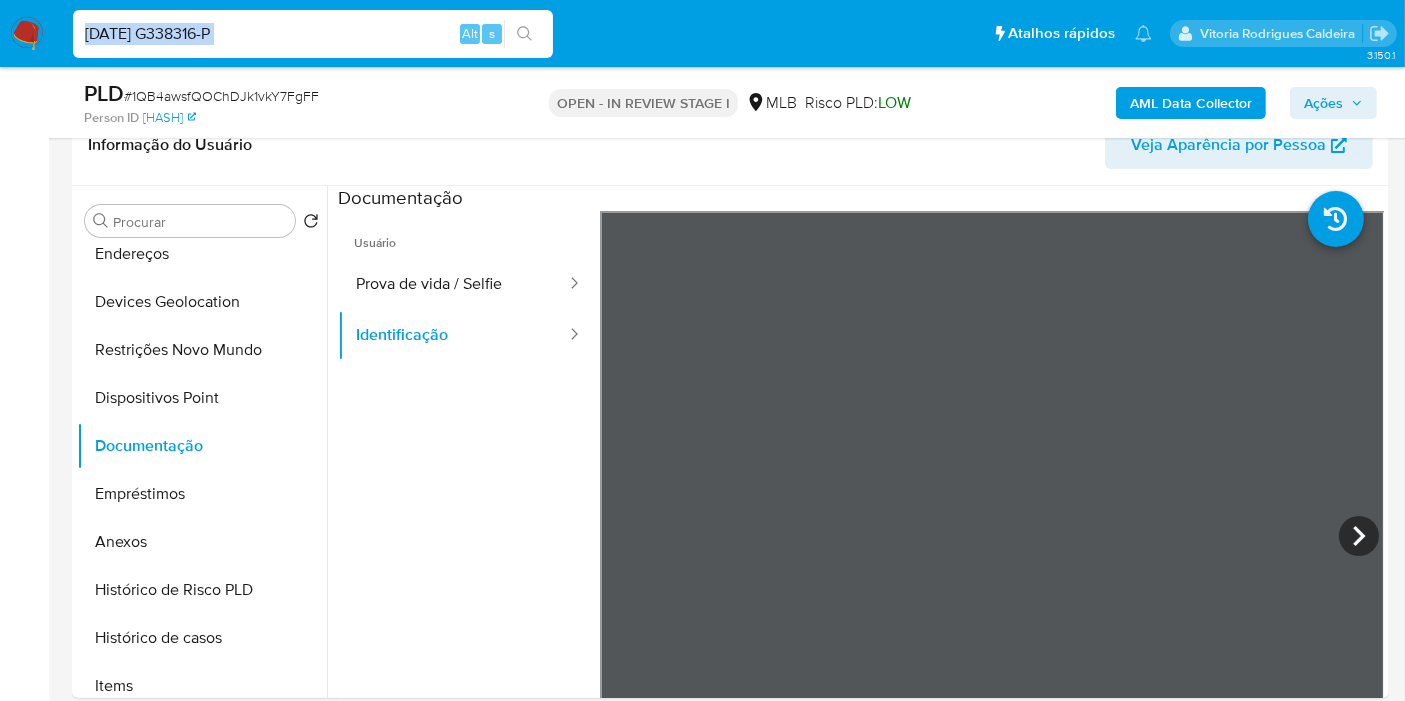 click on "16/03/2028 G338316-P Alt s" at bounding box center [313, 34] 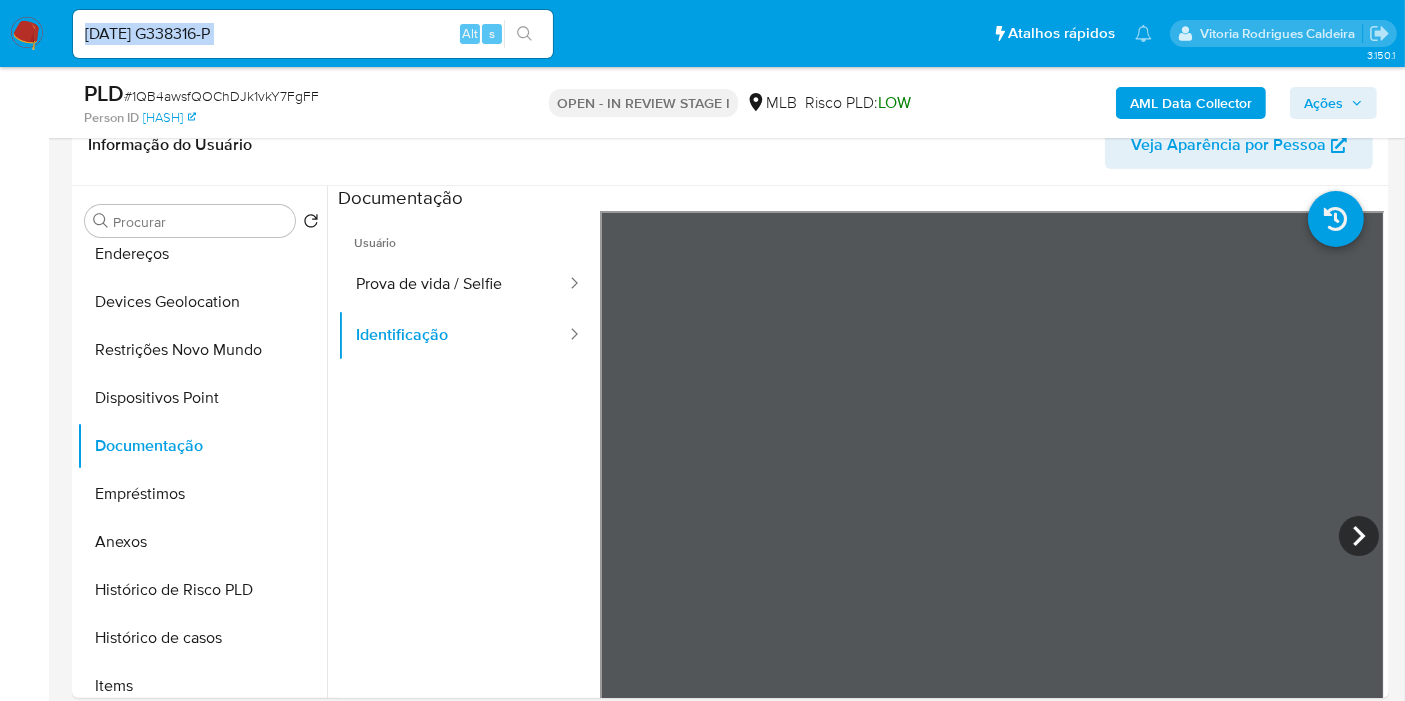 click on "16/03/2028 G338316-P Alt s" at bounding box center (313, 34) 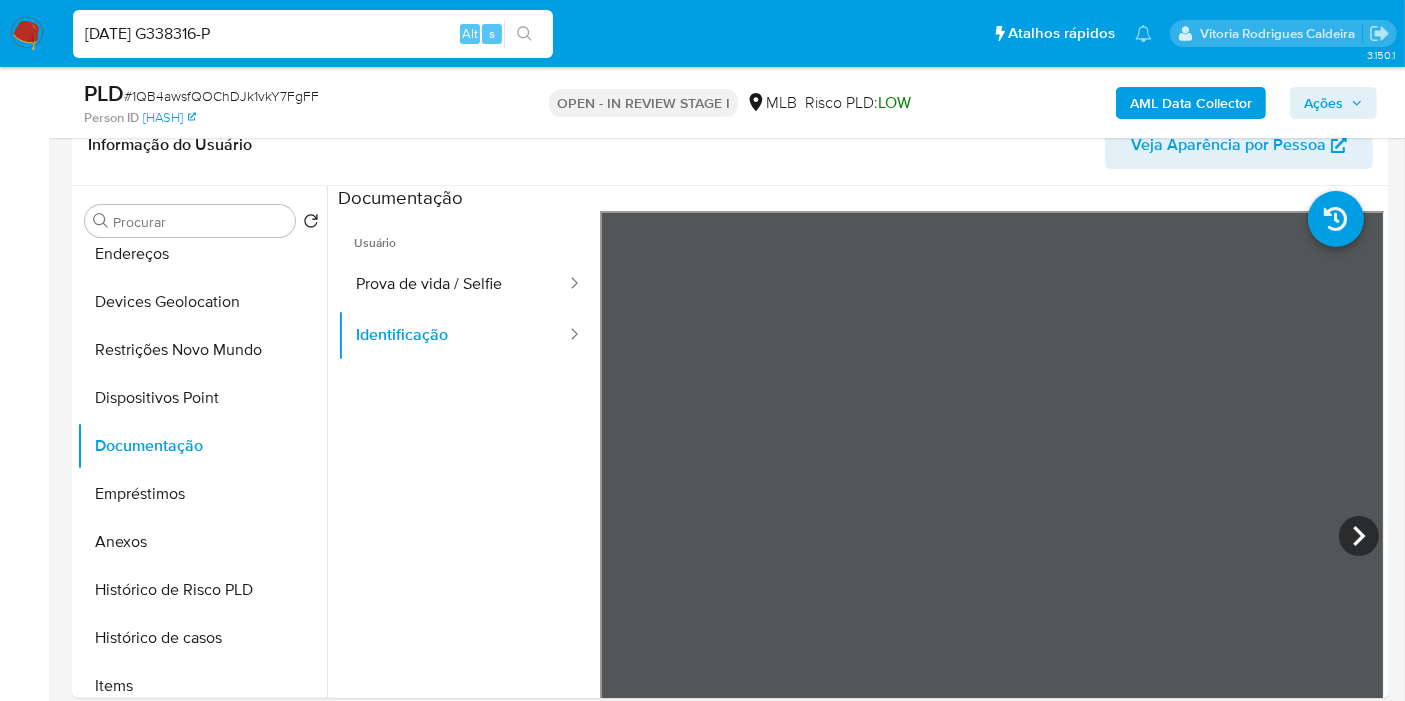 drag, startPoint x: 244, startPoint y: 24, endPoint x: 54, endPoint y: 30, distance: 190.09471 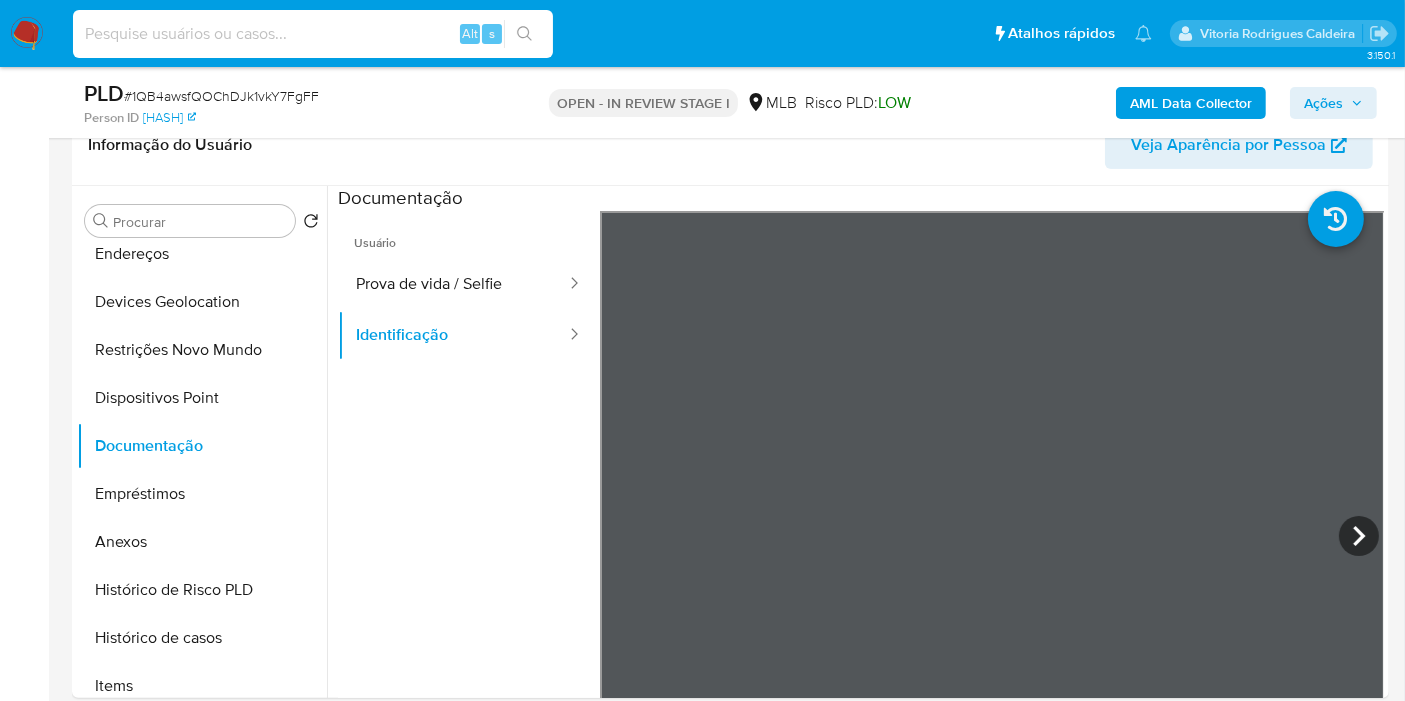 type 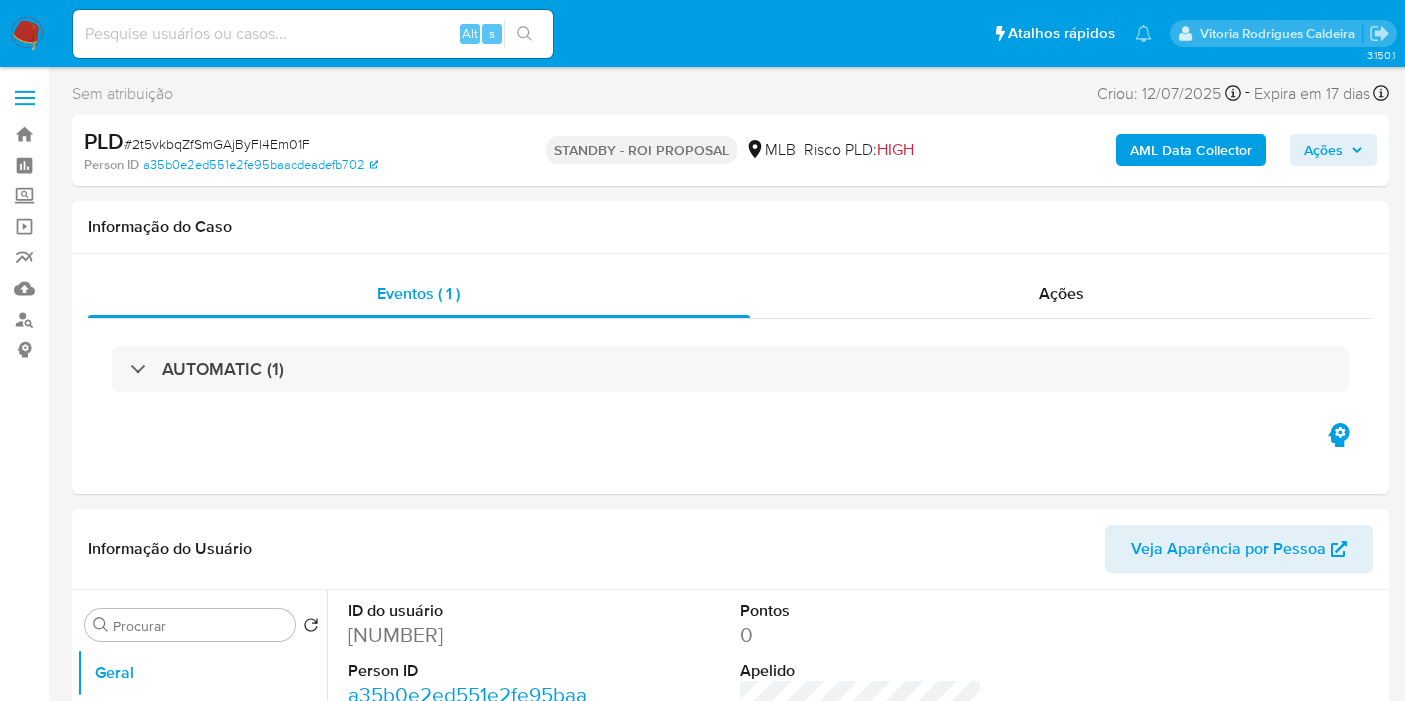 scroll, scrollTop: 0, scrollLeft: 0, axis: both 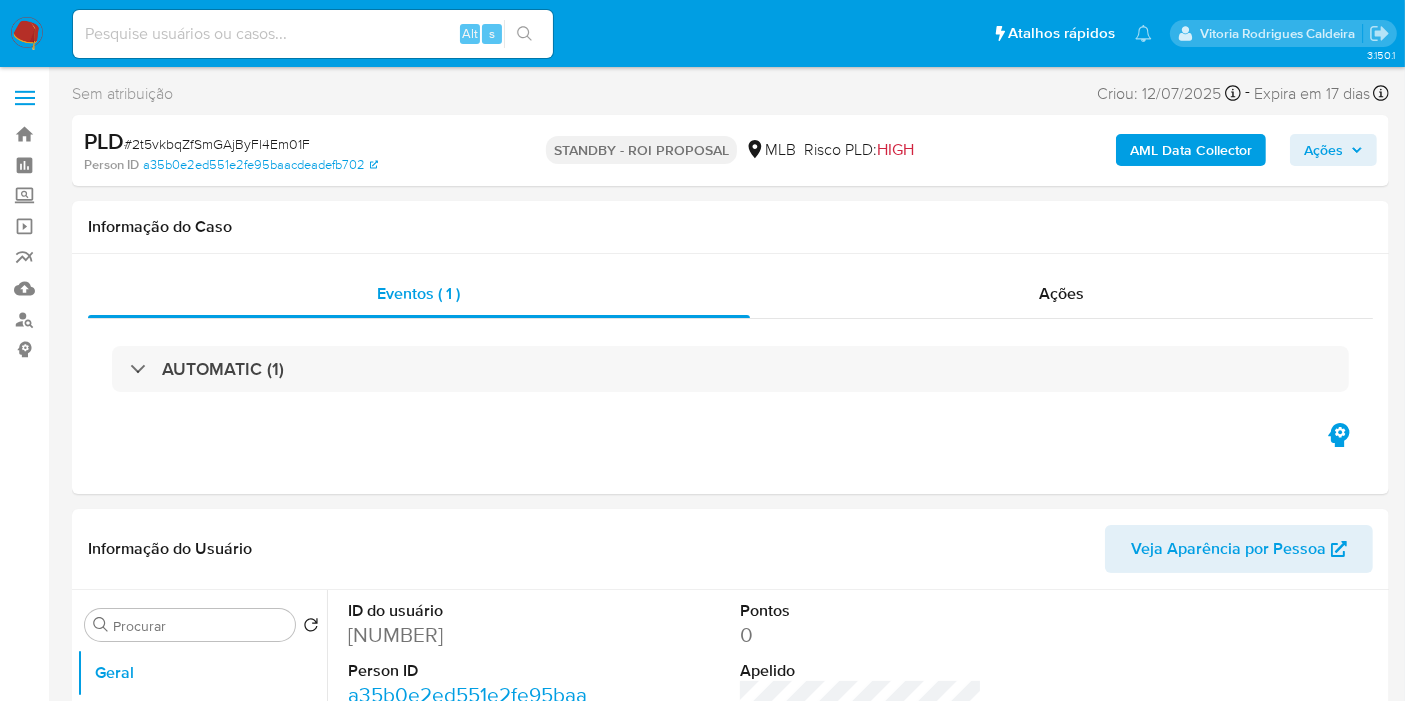 select on "10" 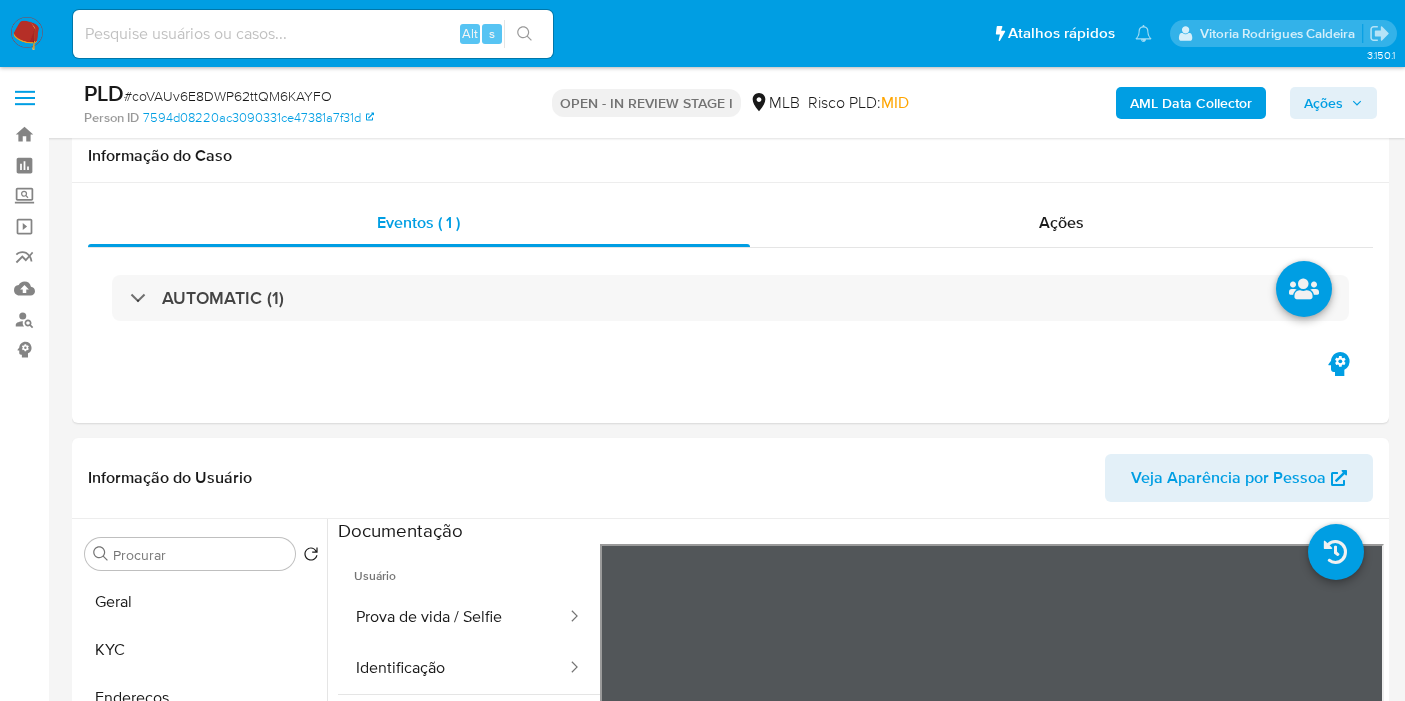 select on "10" 